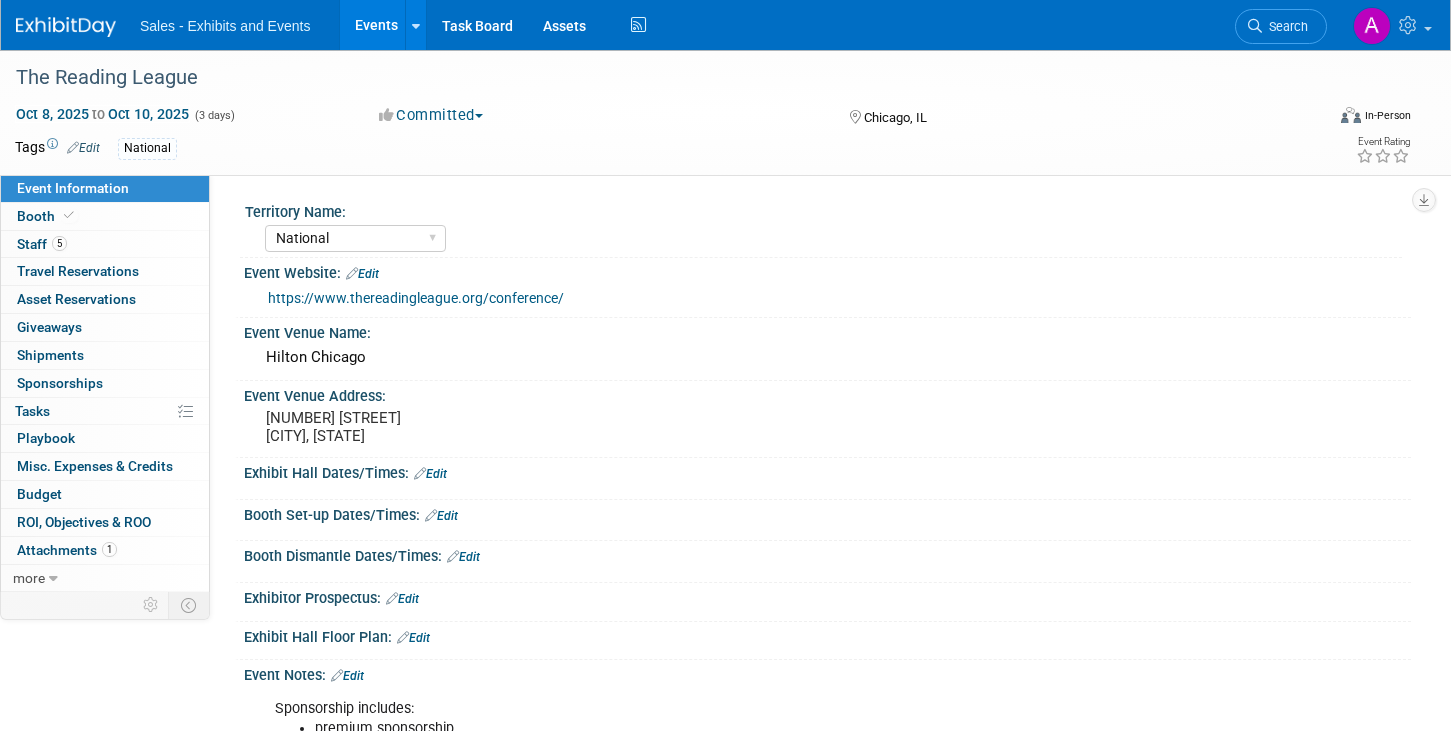 select on "National" 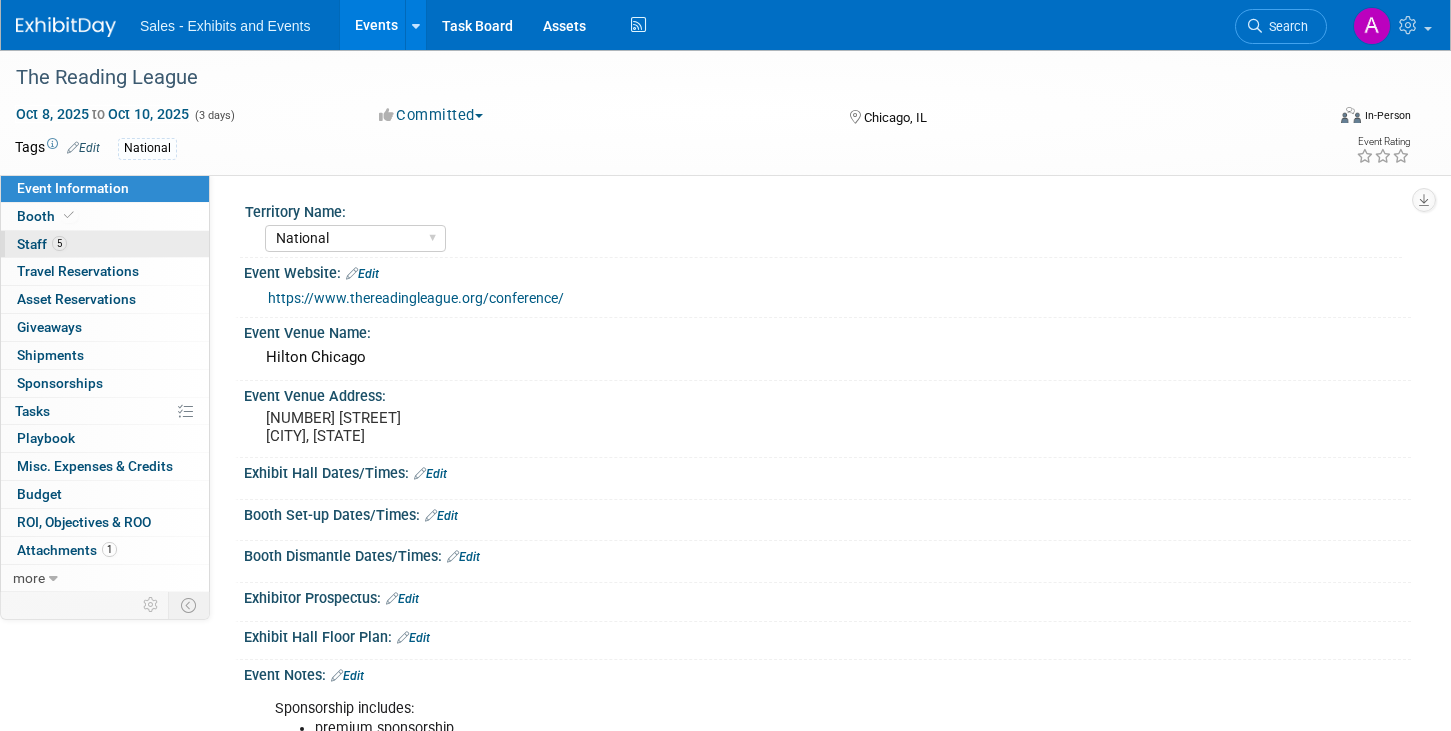 scroll, scrollTop: 0, scrollLeft: 0, axis: both 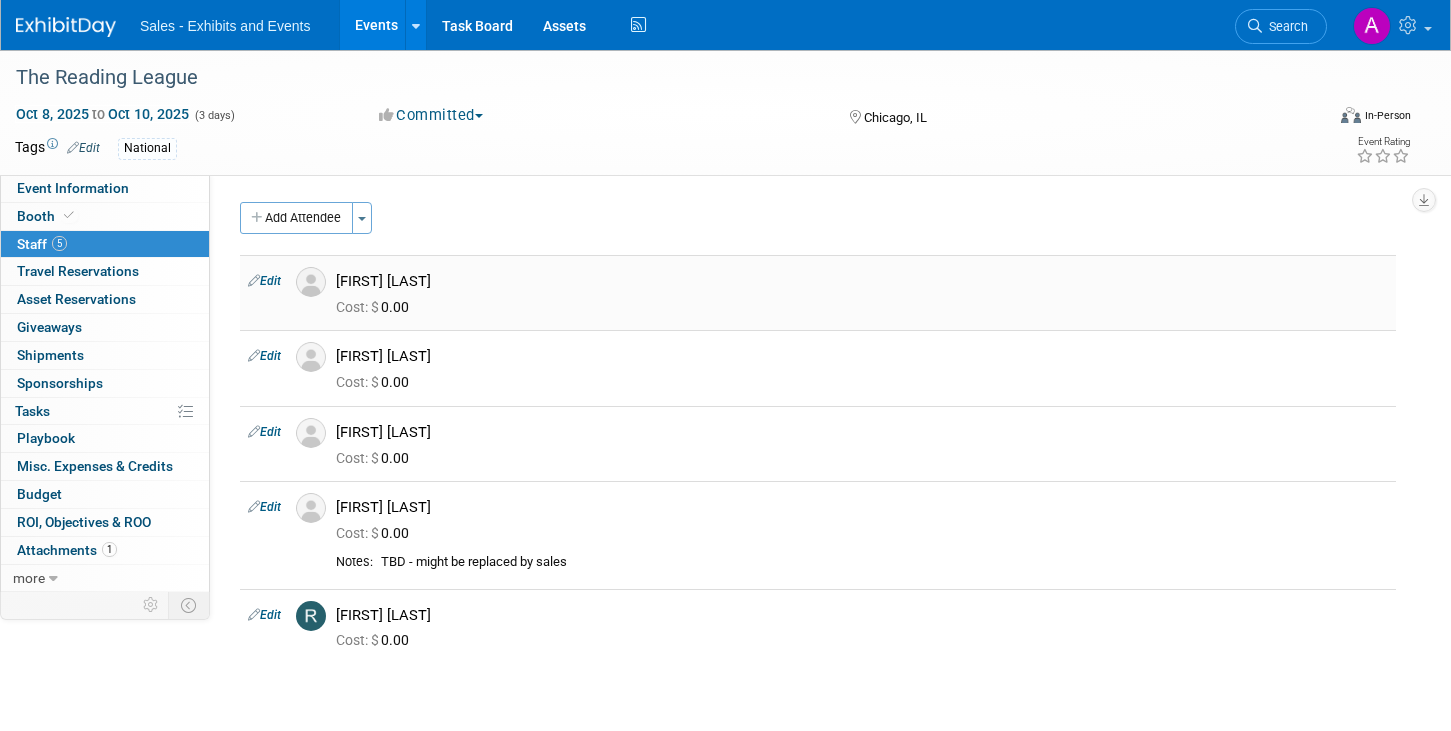 click on "Edit" at bounding box center (264, 281) 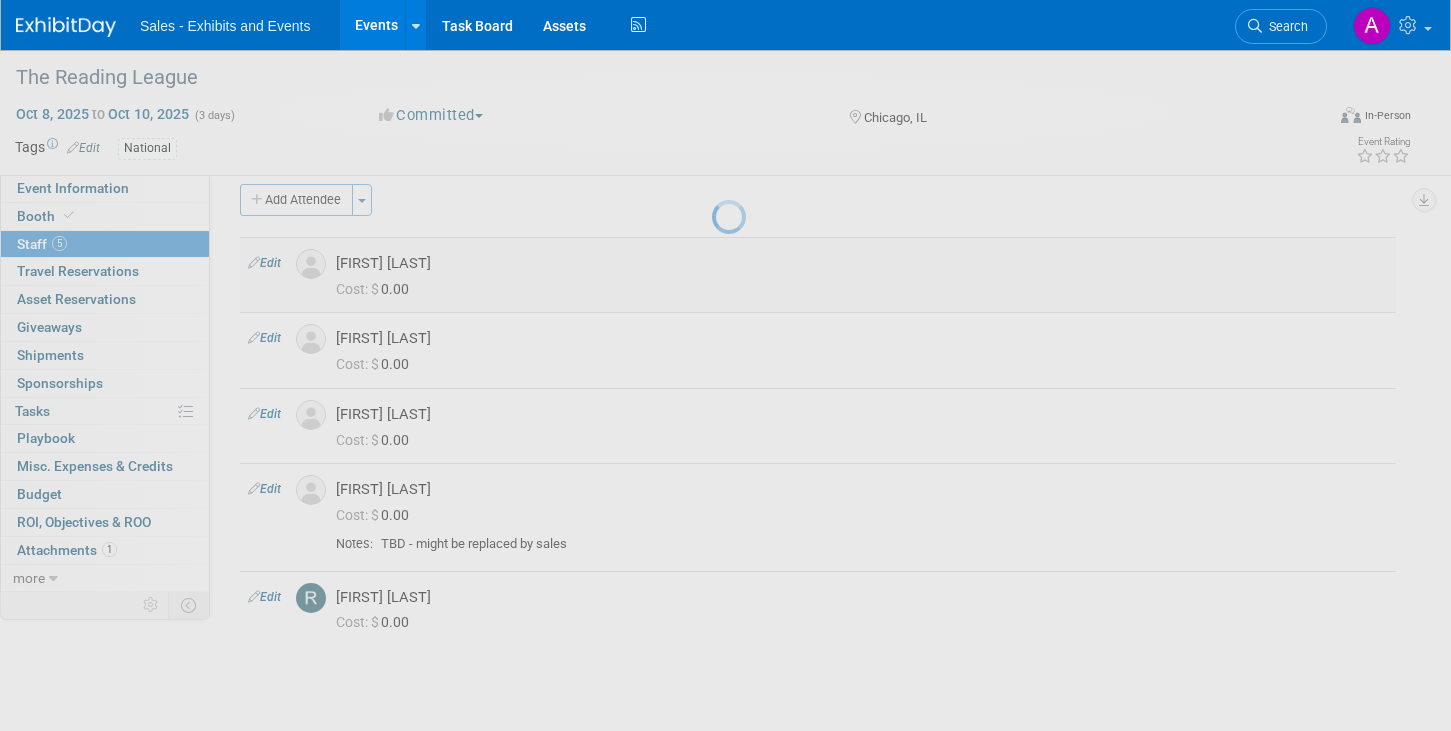 select on "e93a9235-68f0-4d25-8a56-54cfc2359038" 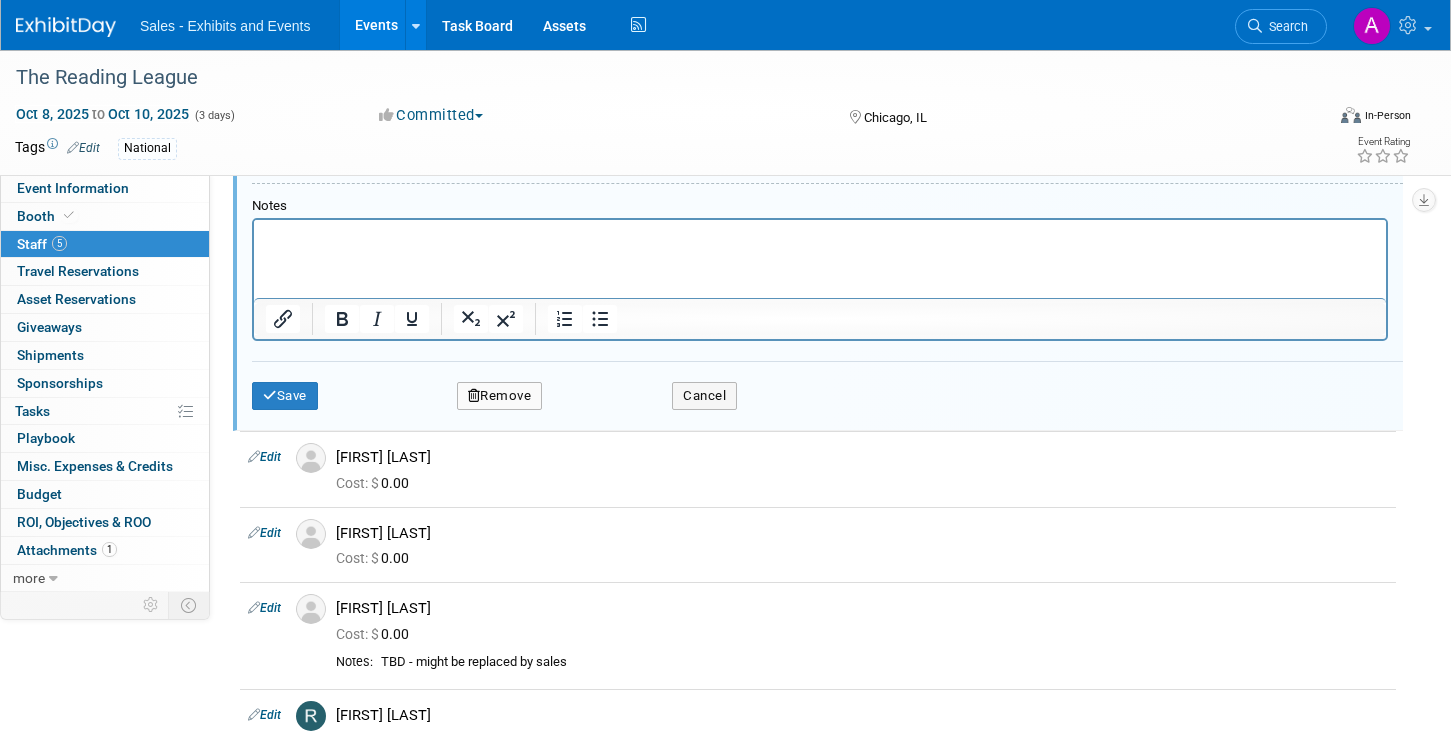 scroll, scrollTop: 634, scrollLeft: 0, axis: vertical 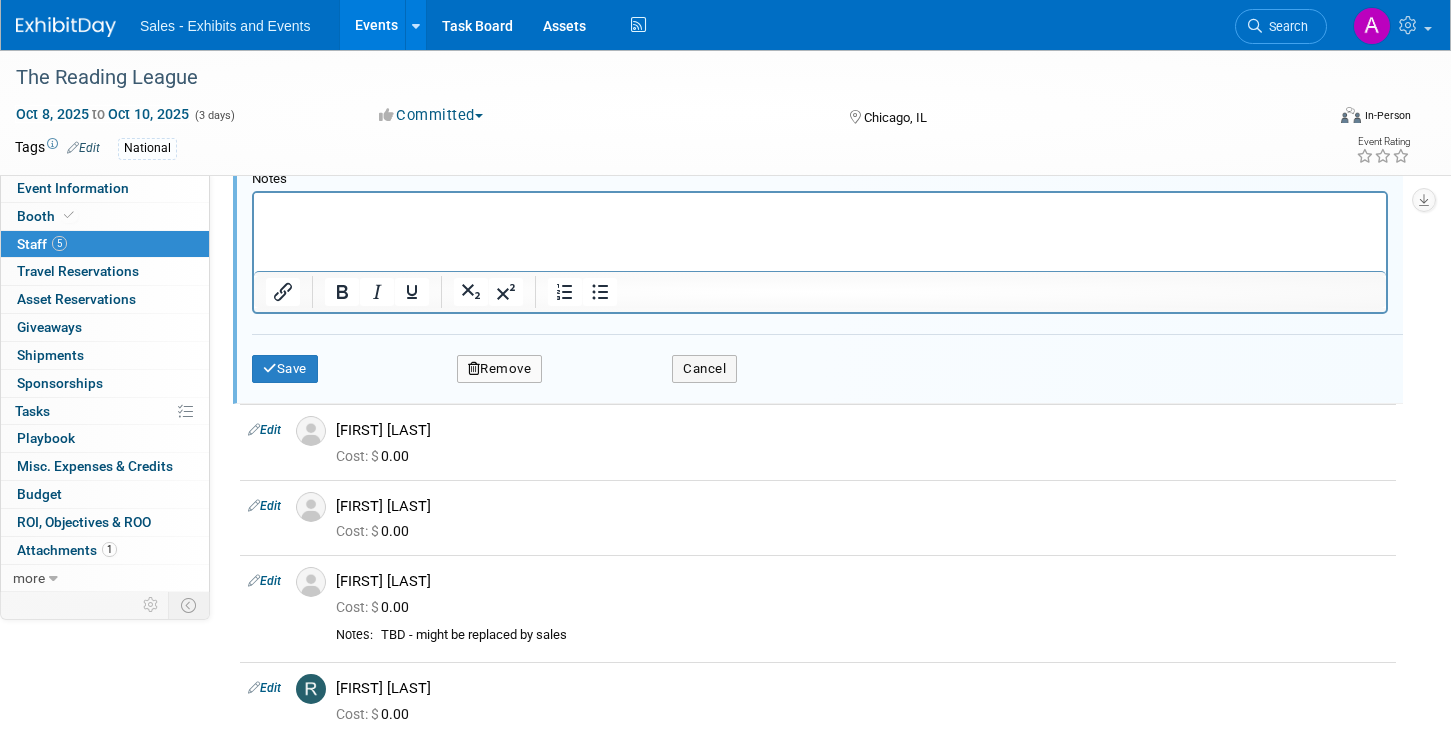 click on "Remove" at bounding box center (500, 369) 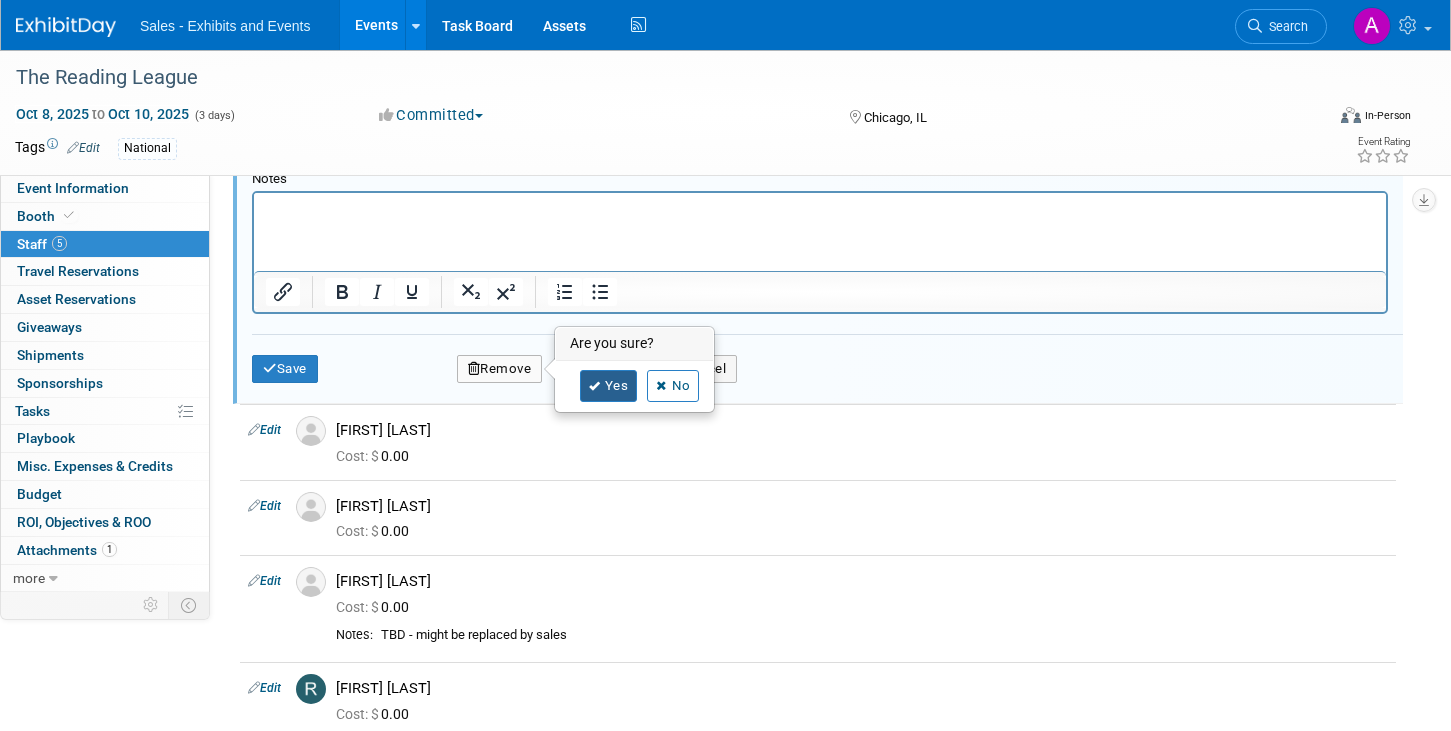 click on "Yes" at bounding box center [609, 386] 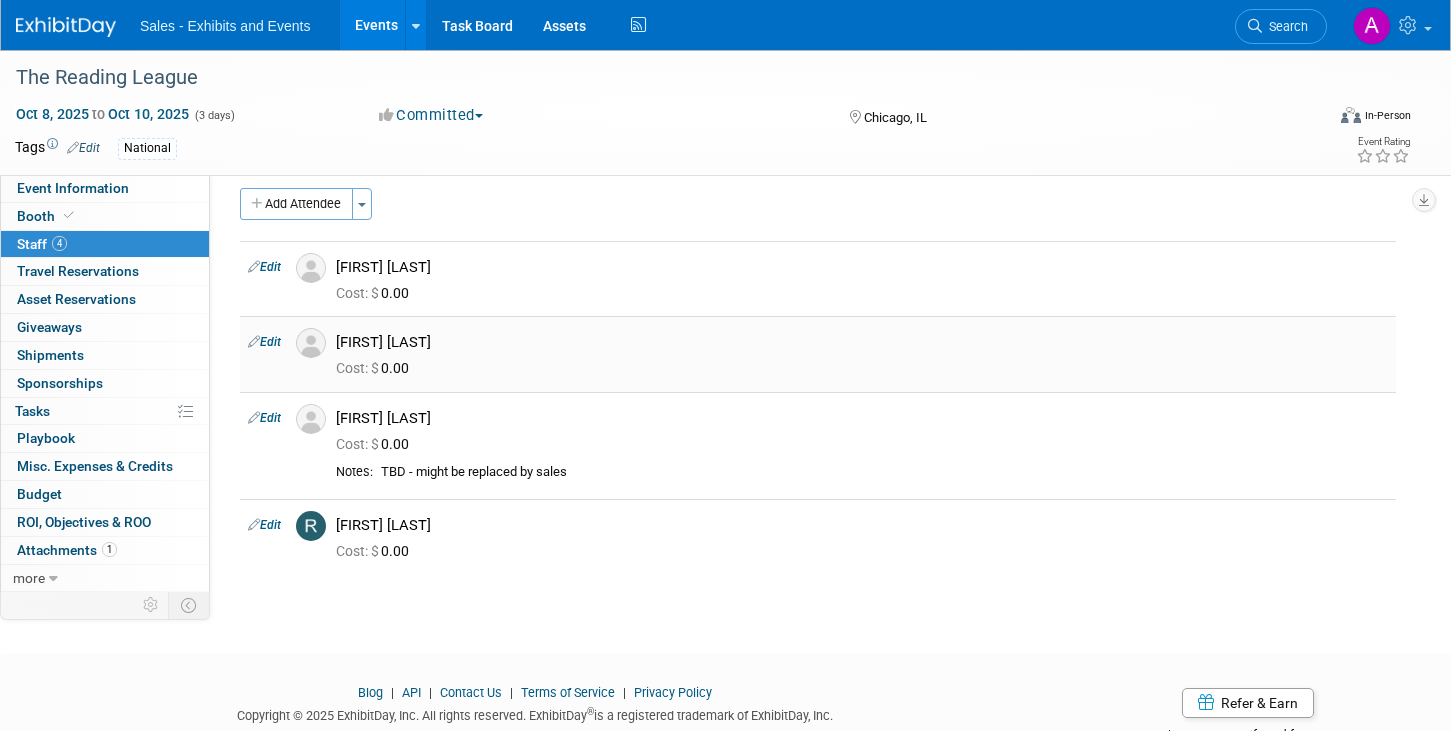 scroll, scrollTop: 0, scrollLeft: 0, axis: both 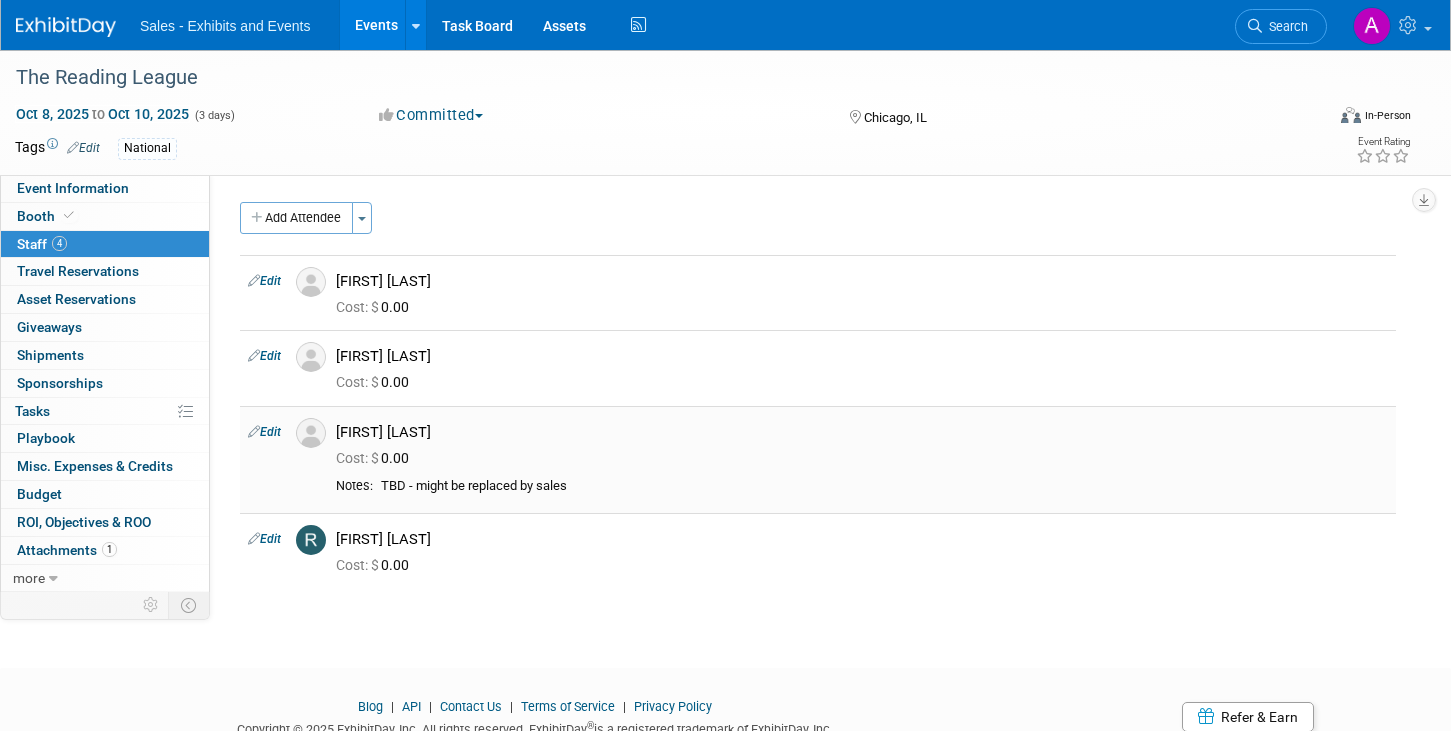 click on "Edit" at bounding box center [264, 432] 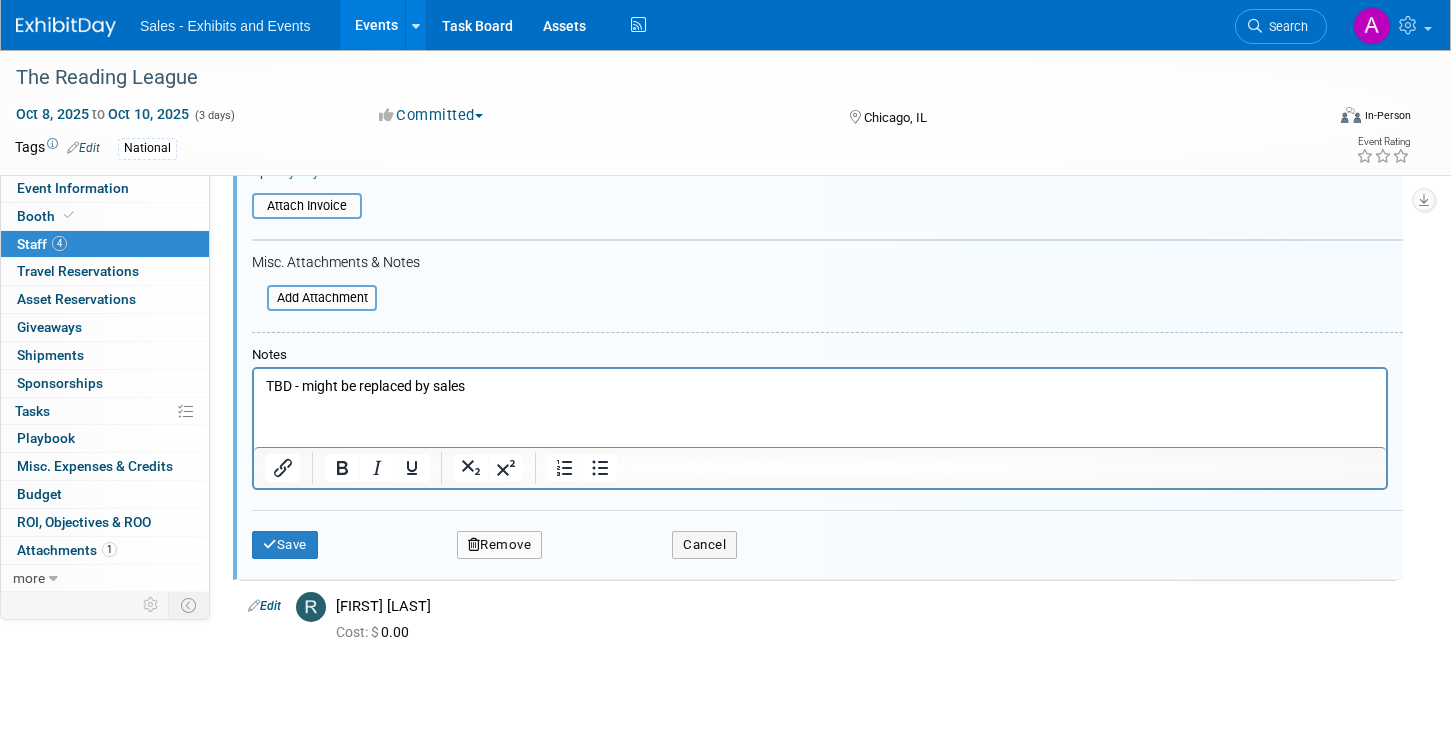 scroll, scrollTop: 653, scrollLeft: 0, axis: vertical 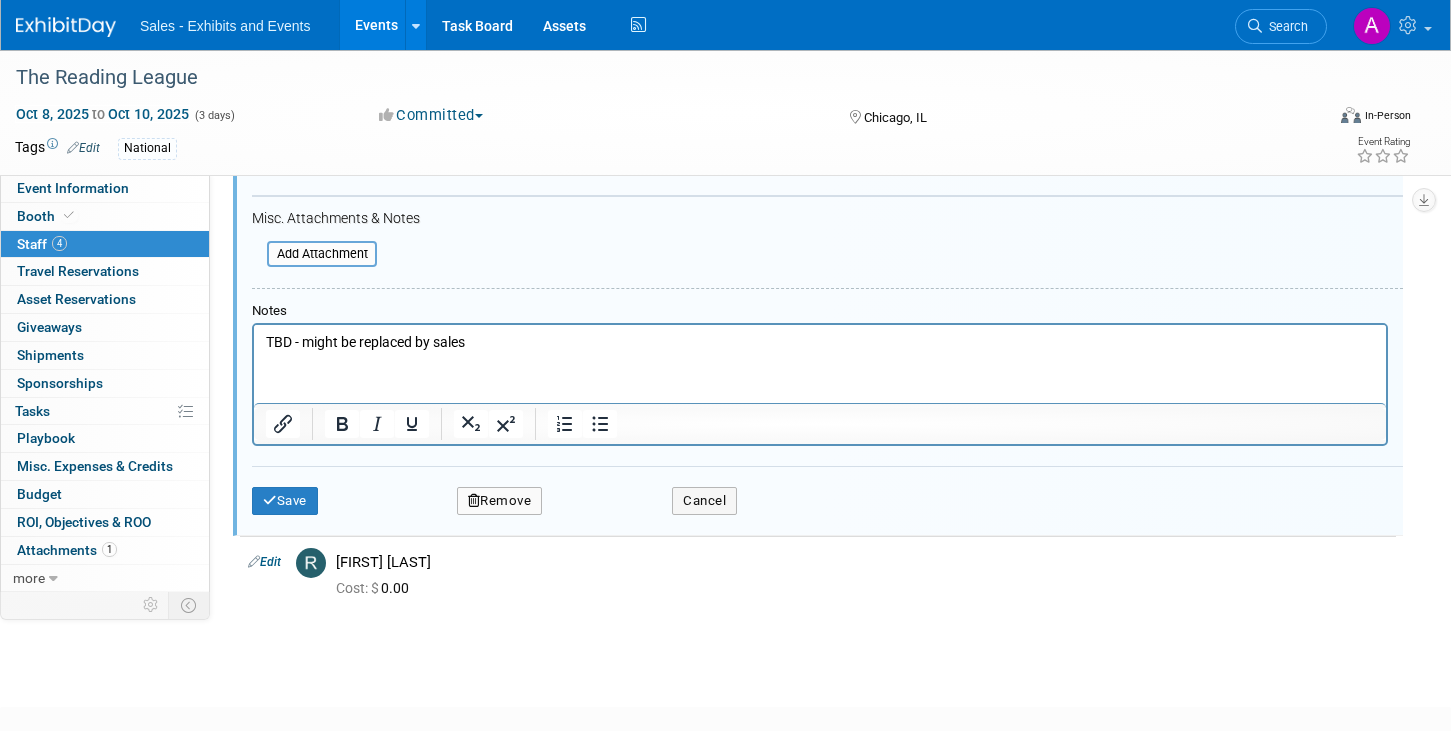 click on "Remove" at bounding box center [500, 501] 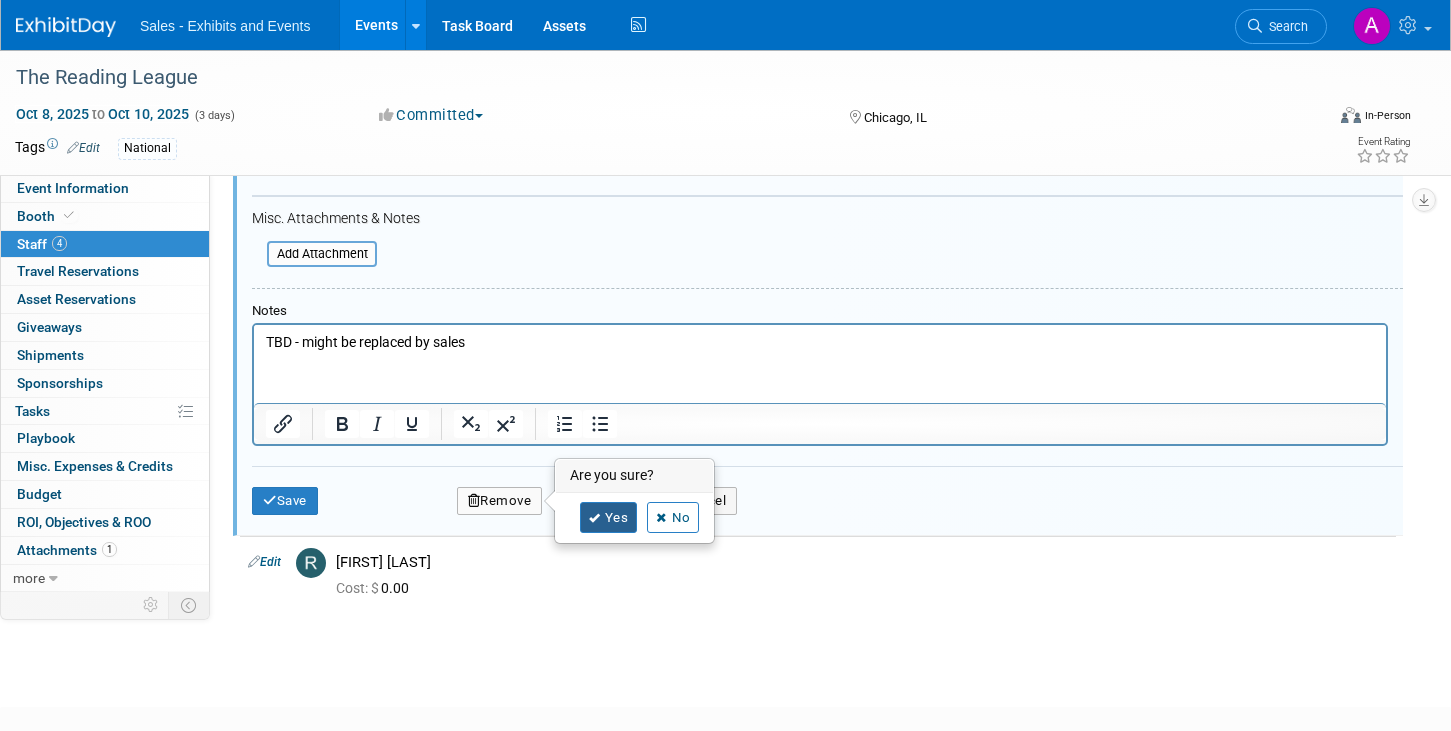 click on "Yes" at bounding box center [609, 518] 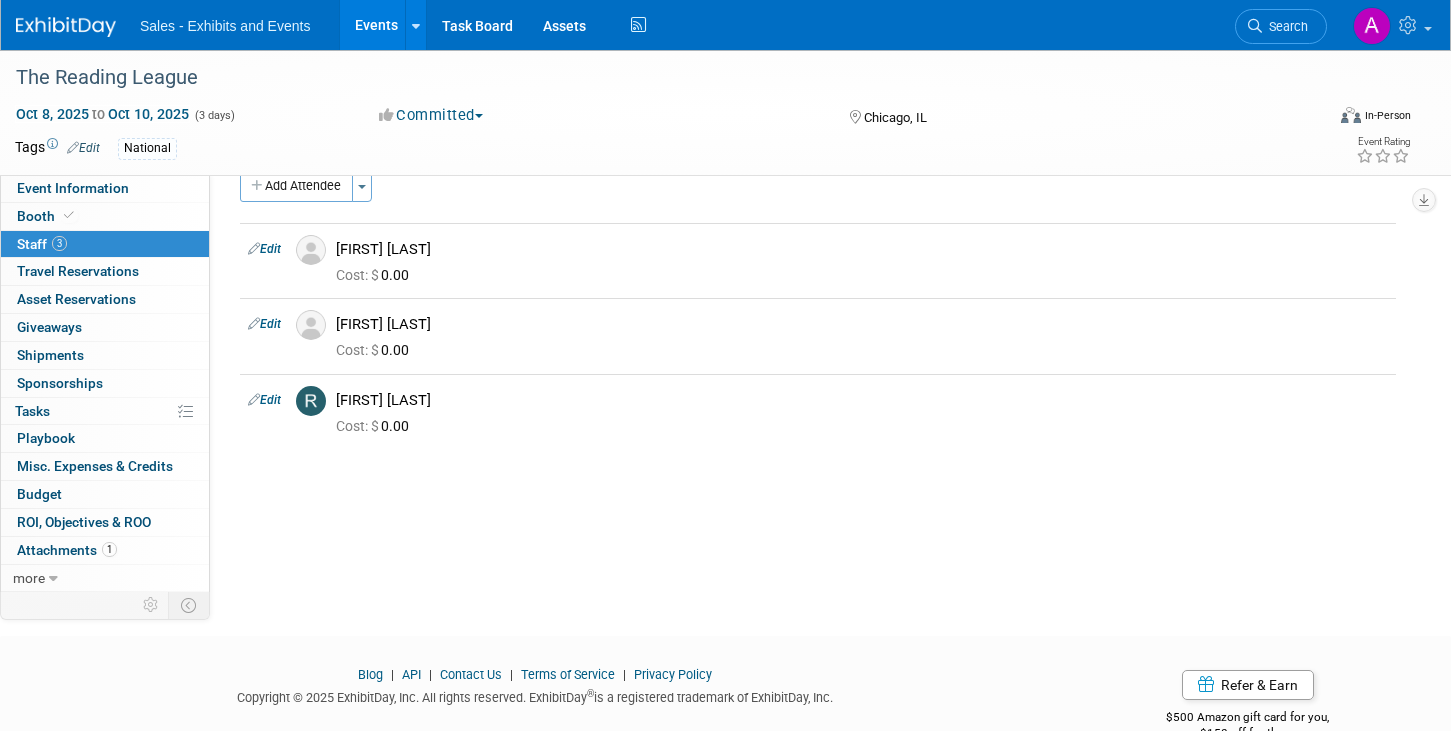 scroll, scrollTop: 0, scrollLeft: 0, axis: both 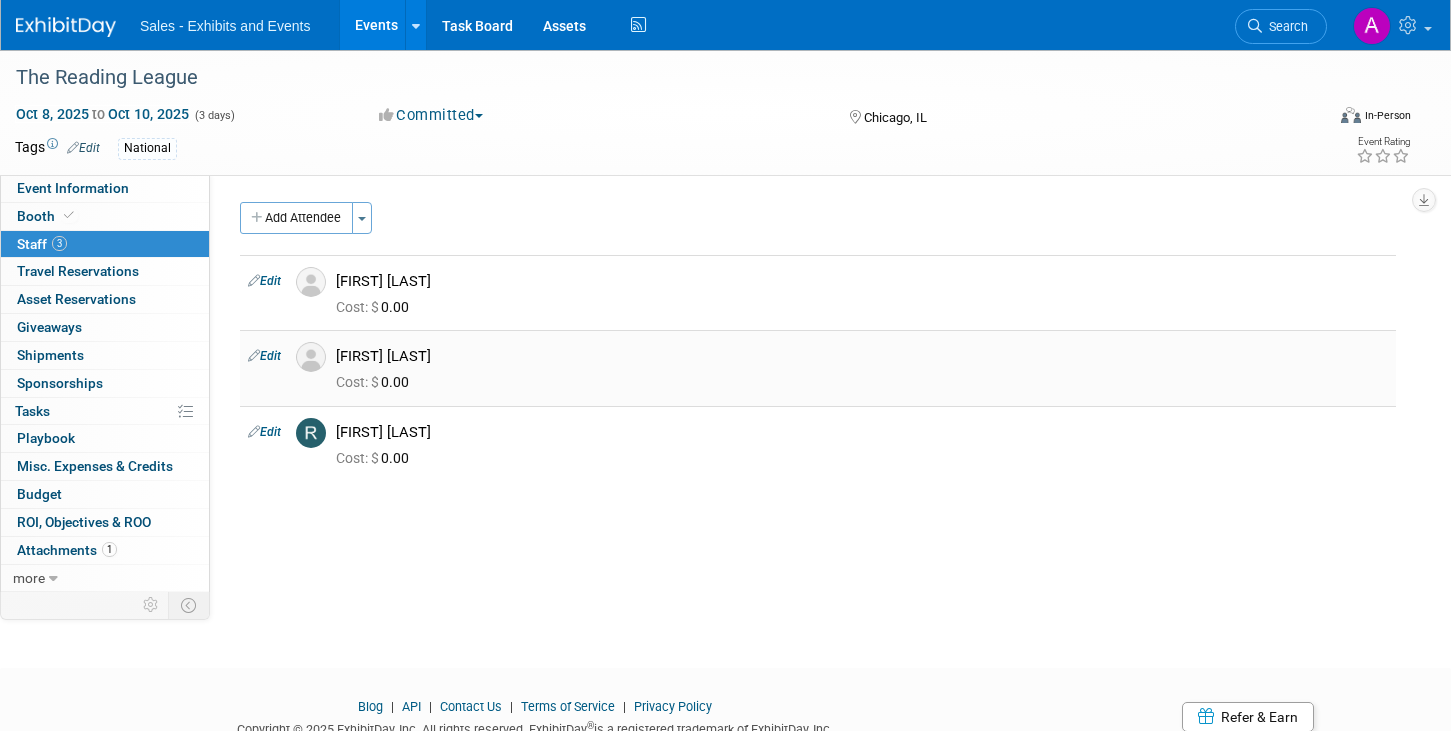 click on "Edit" at bounding box center (264, 356) 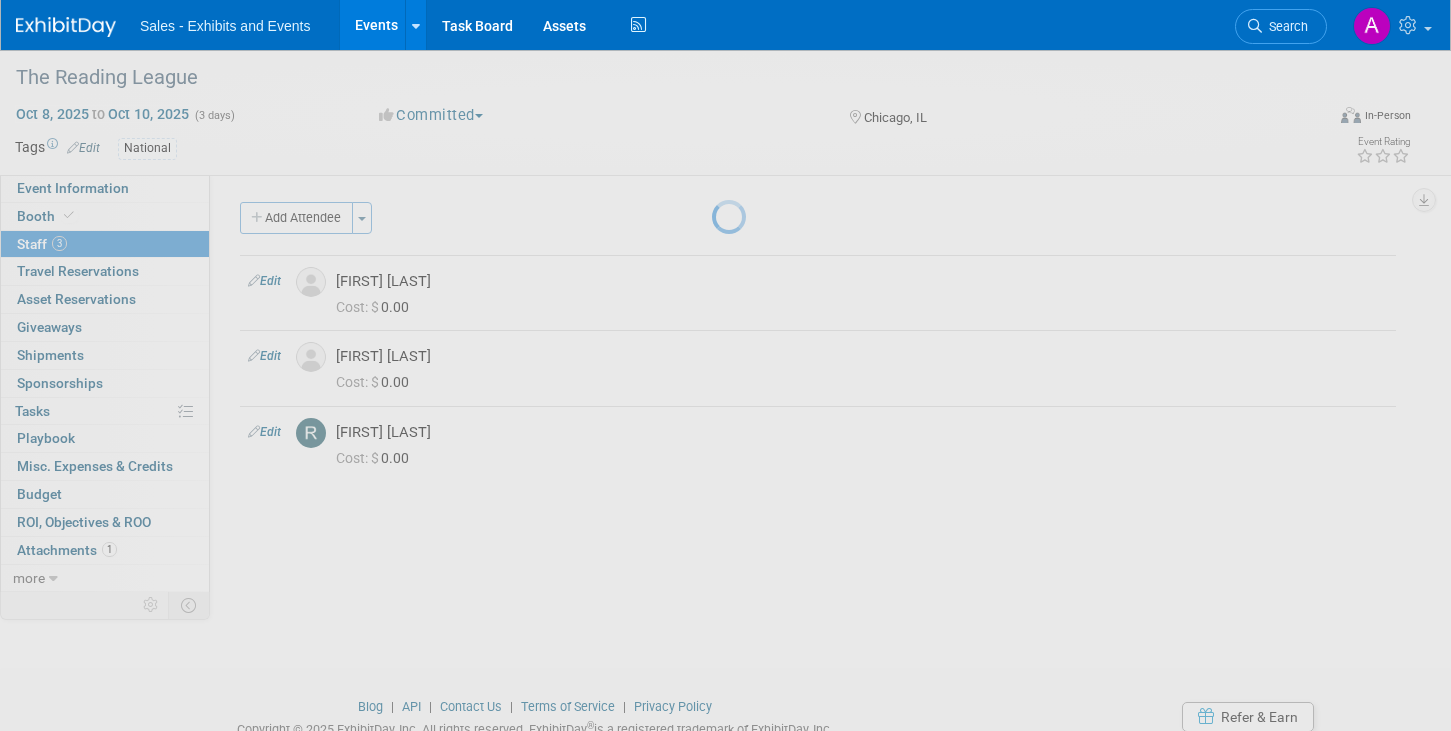 select on "d5313b97-cb2c-45cb-a365-11e467935308" 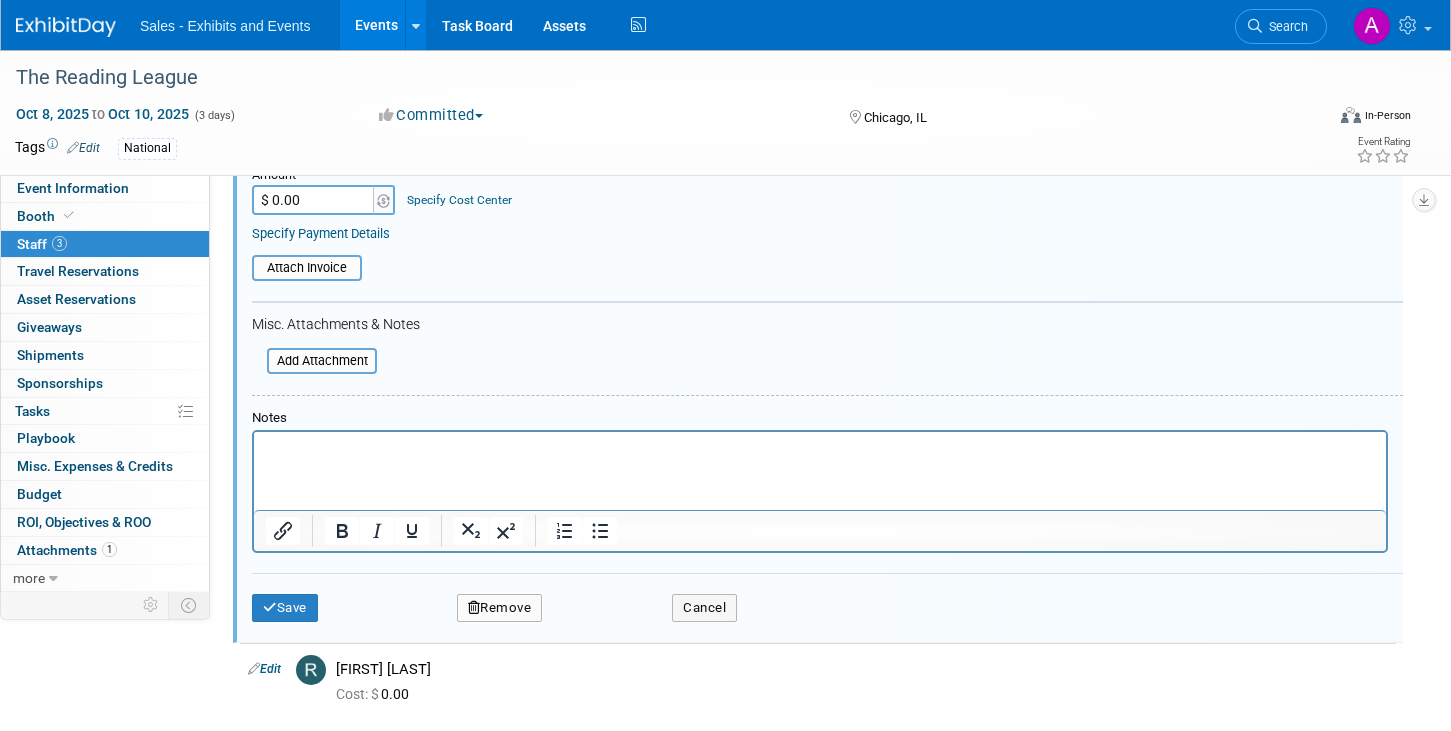 scroll, scrollTop: 694, scrollLeft: 0, axis: vertical 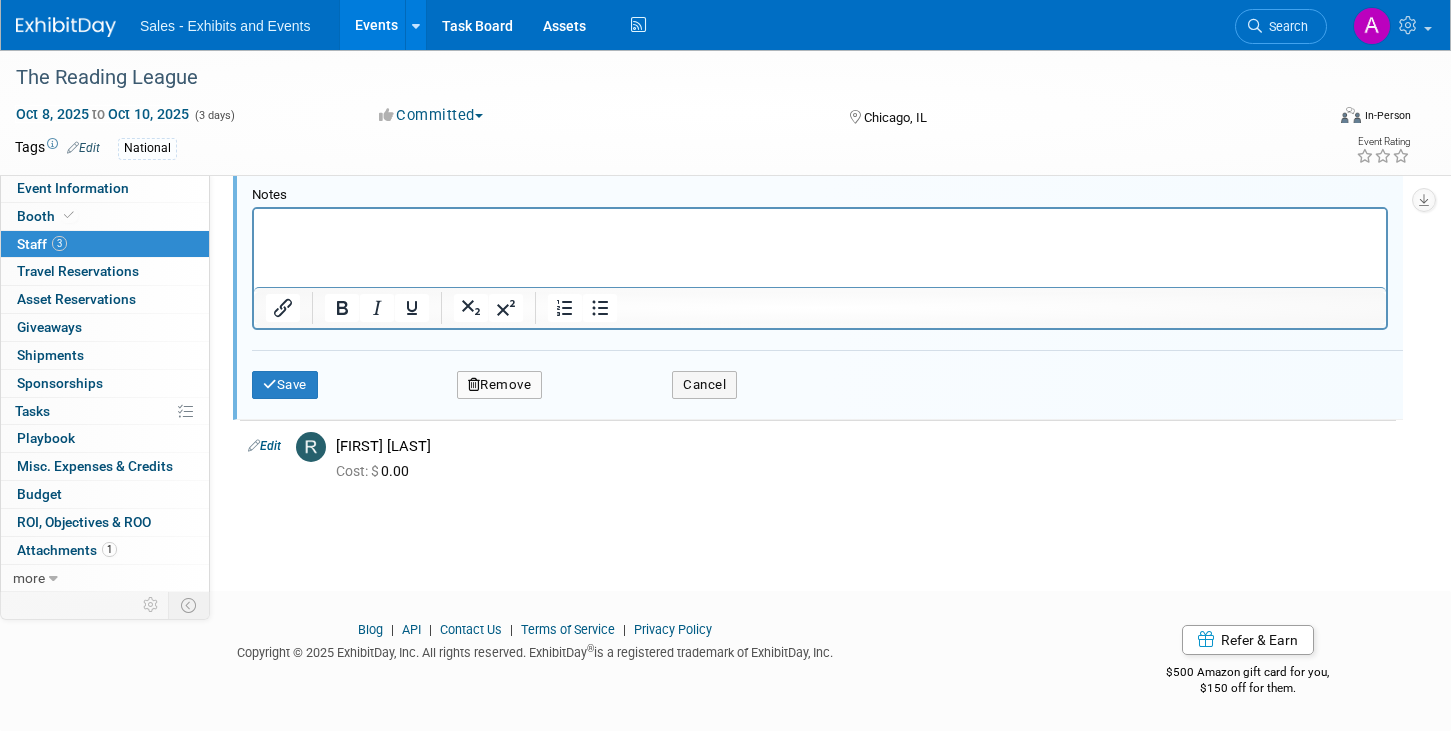 click on "Remove" at bounding box center (500, 385) 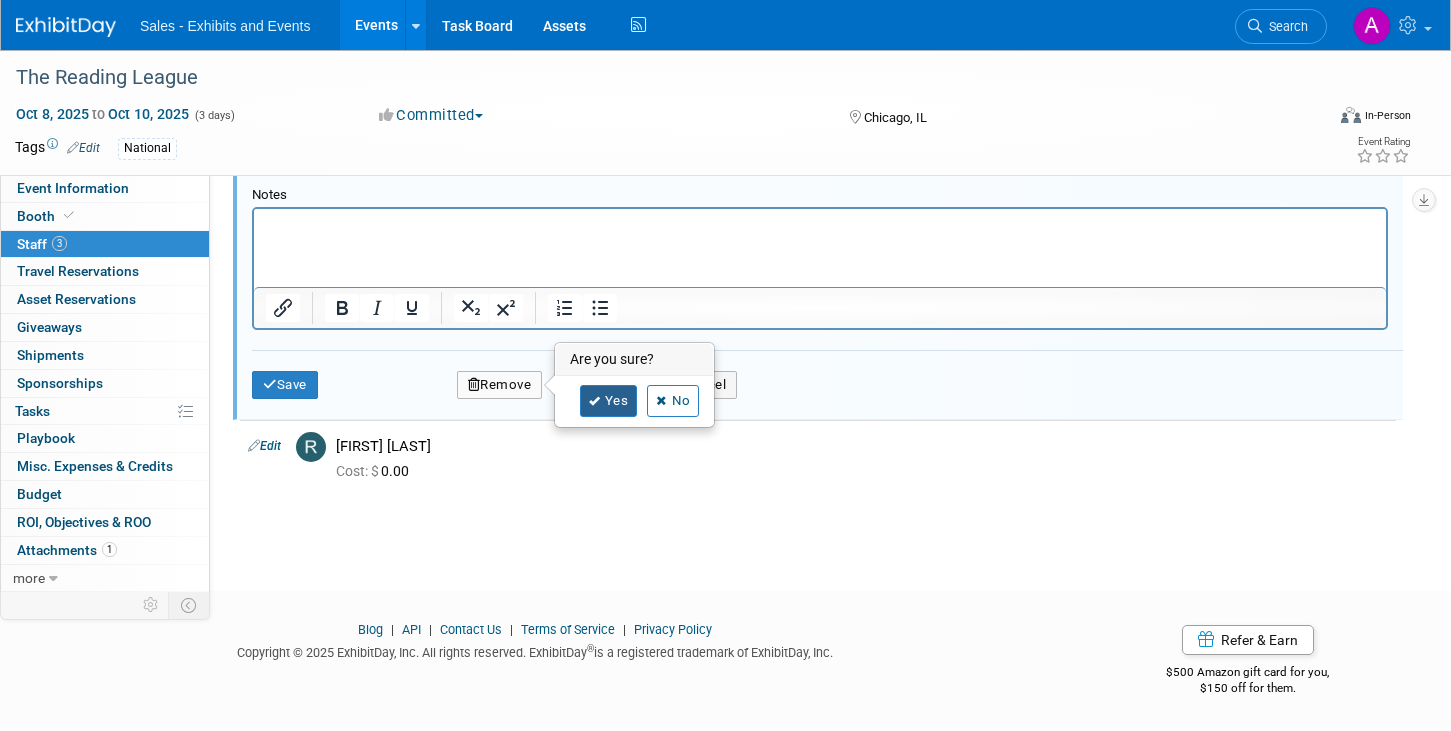click on "Yes" at bounding box center (609, 401) 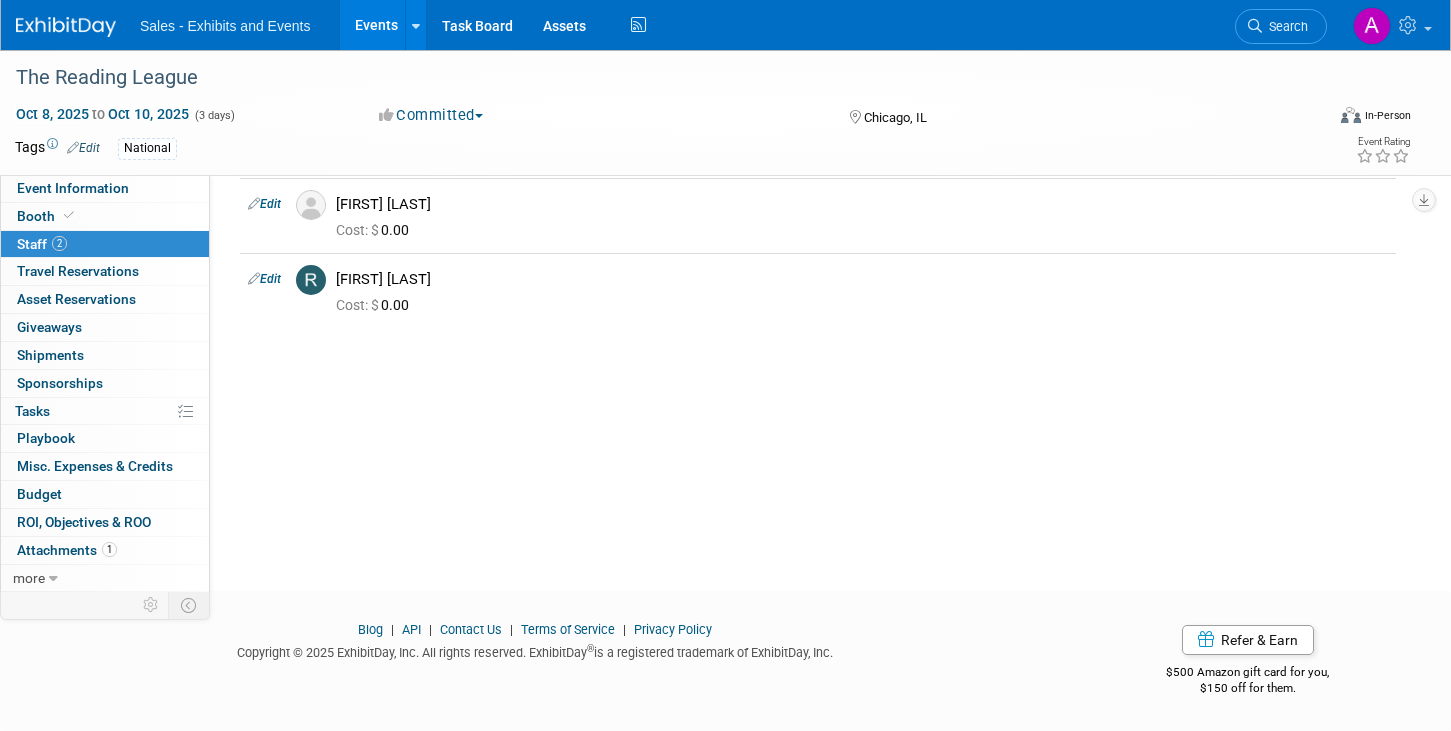 scroll, scrollTop: 0, scrollLeft: 0, axis: both 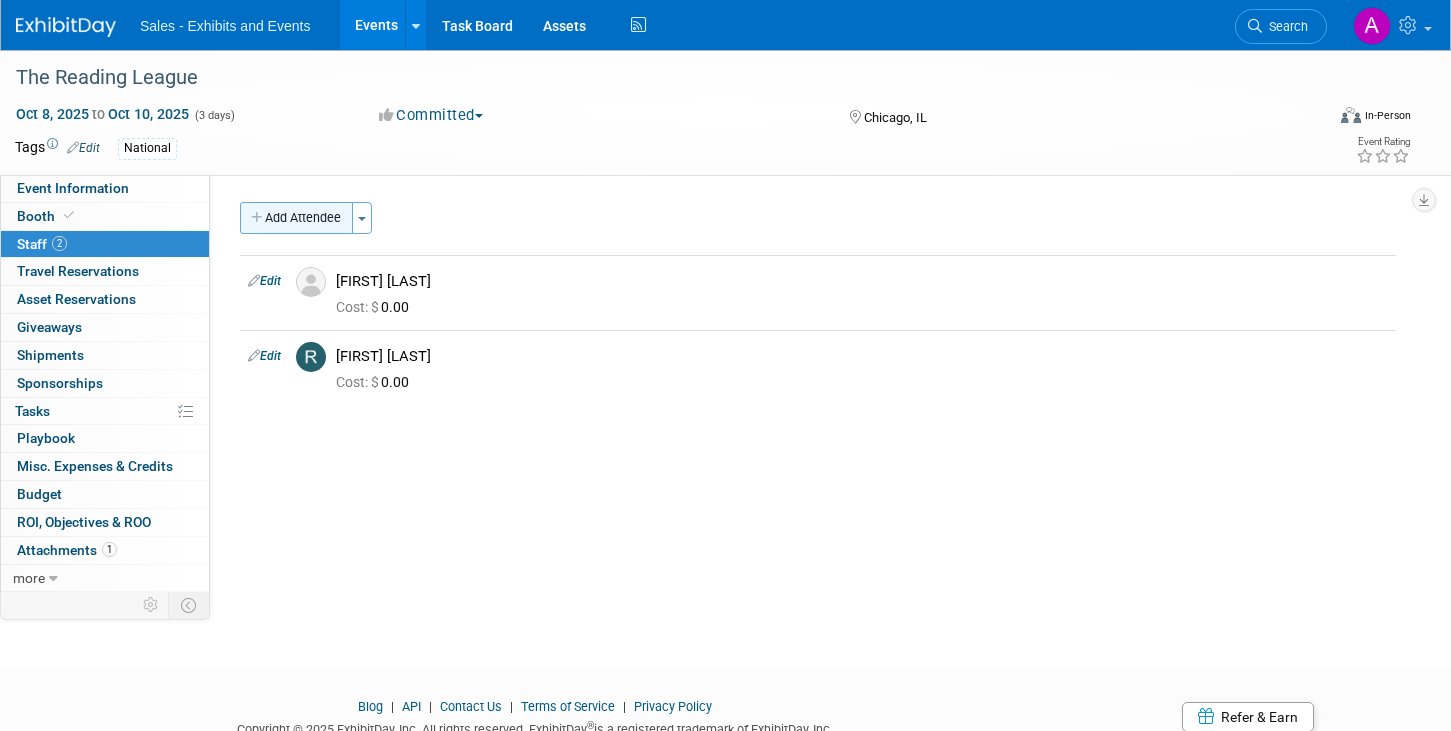 click on "Add Attendee" at bounding box center (296, 218) 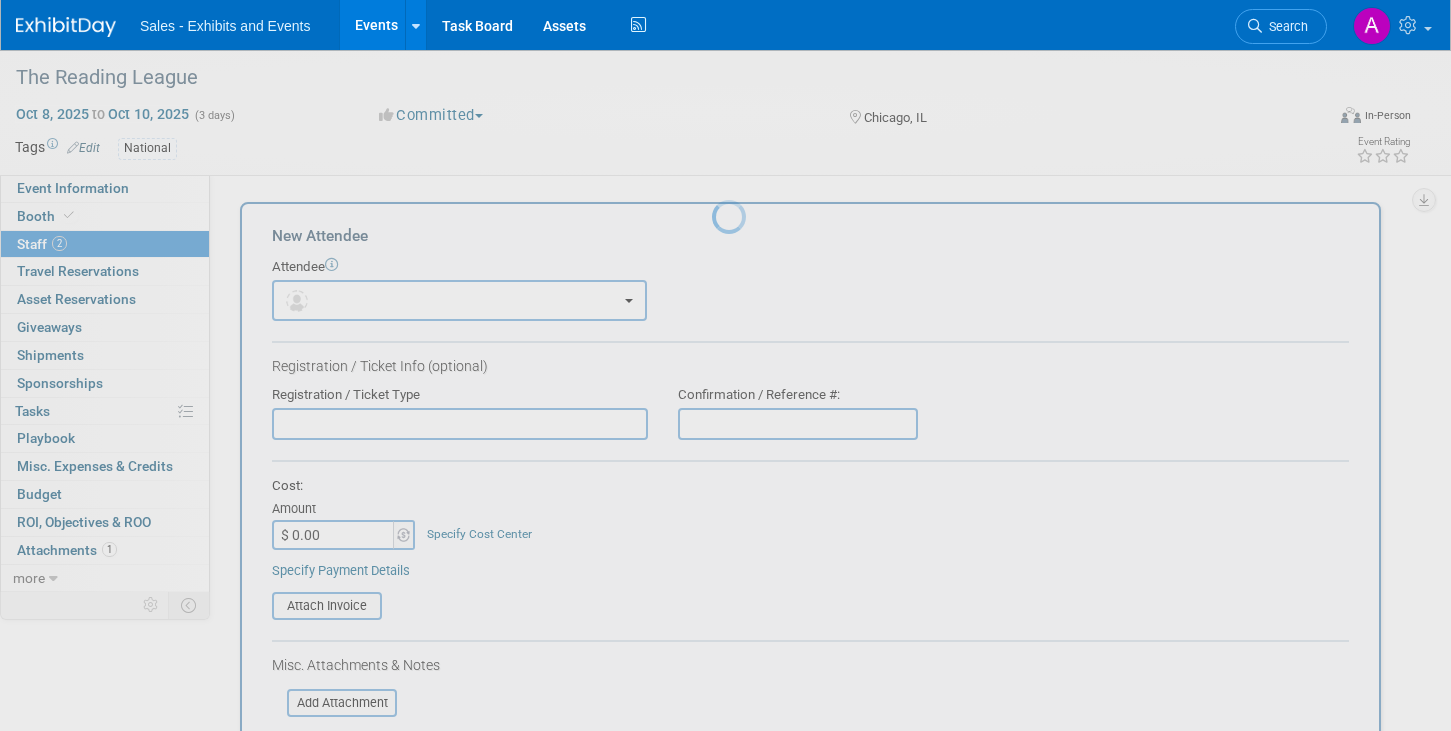 scroll, scrollTop: 0, scrollLeft: 0, axis: both 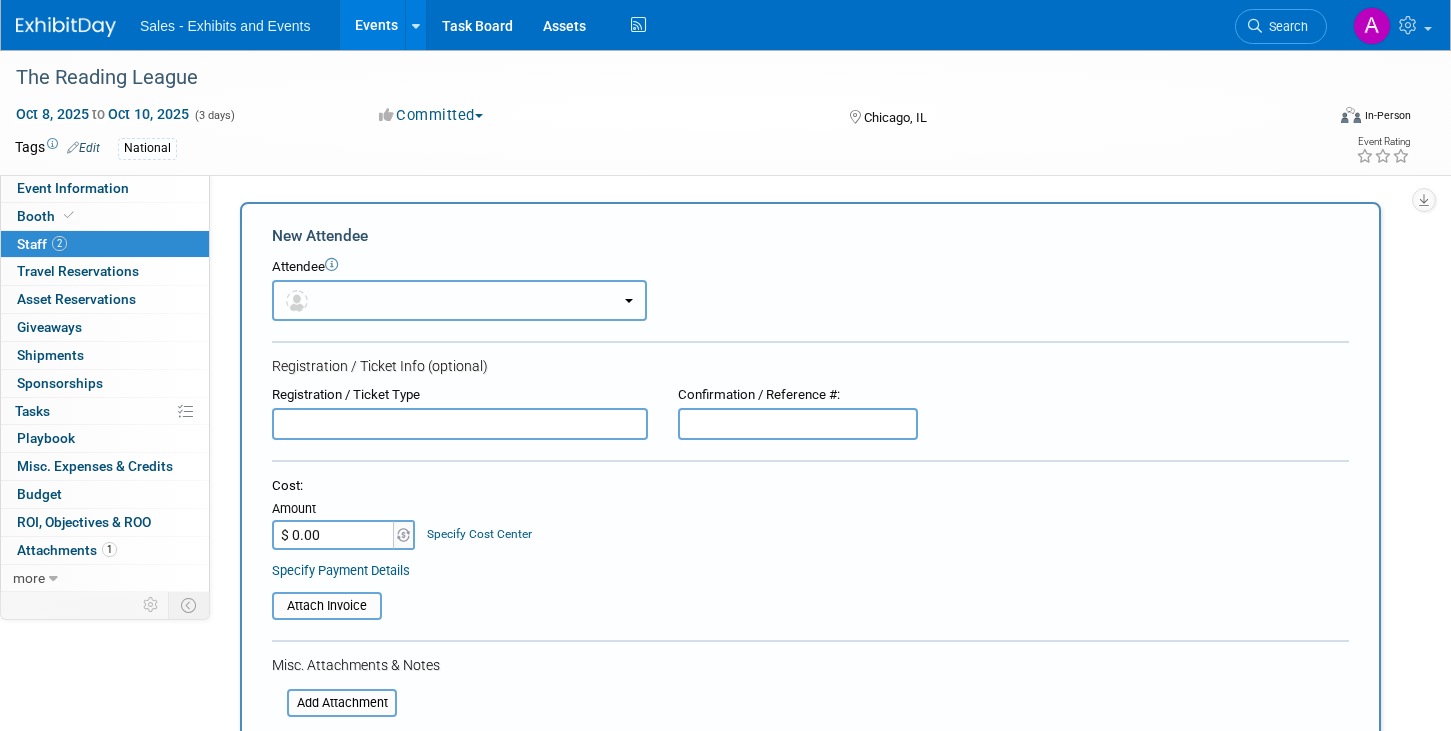 click at bounding box center (459, 300) 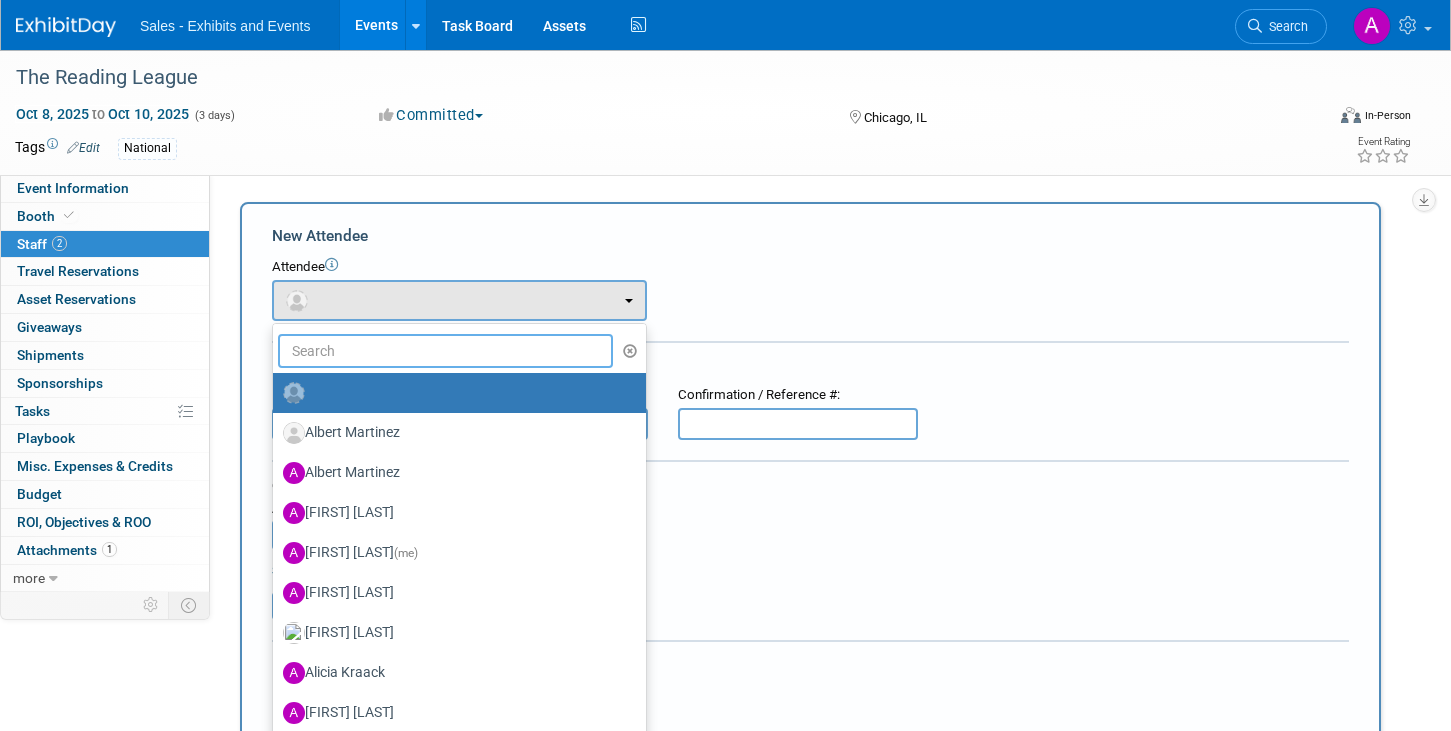 click at bounding box center [445, 351] 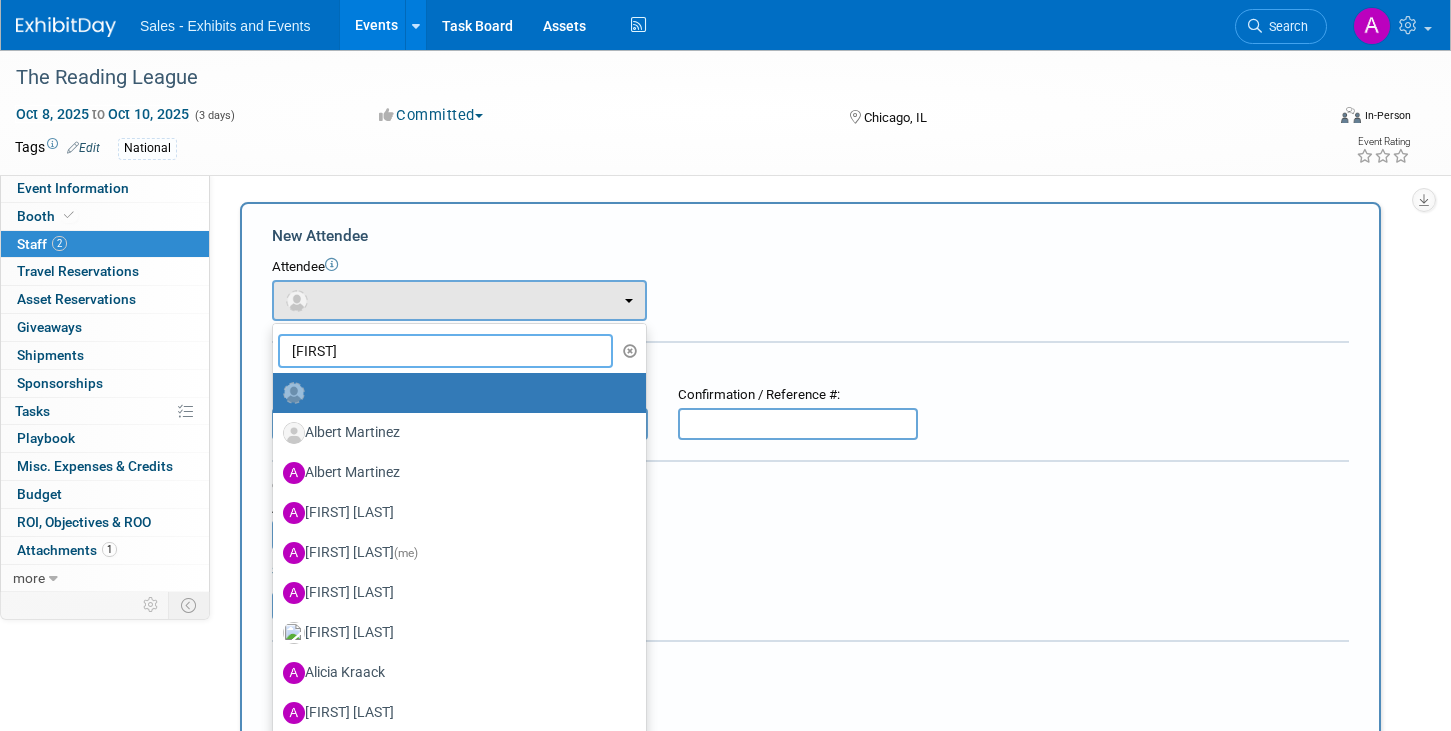 type on "[FIRST]" 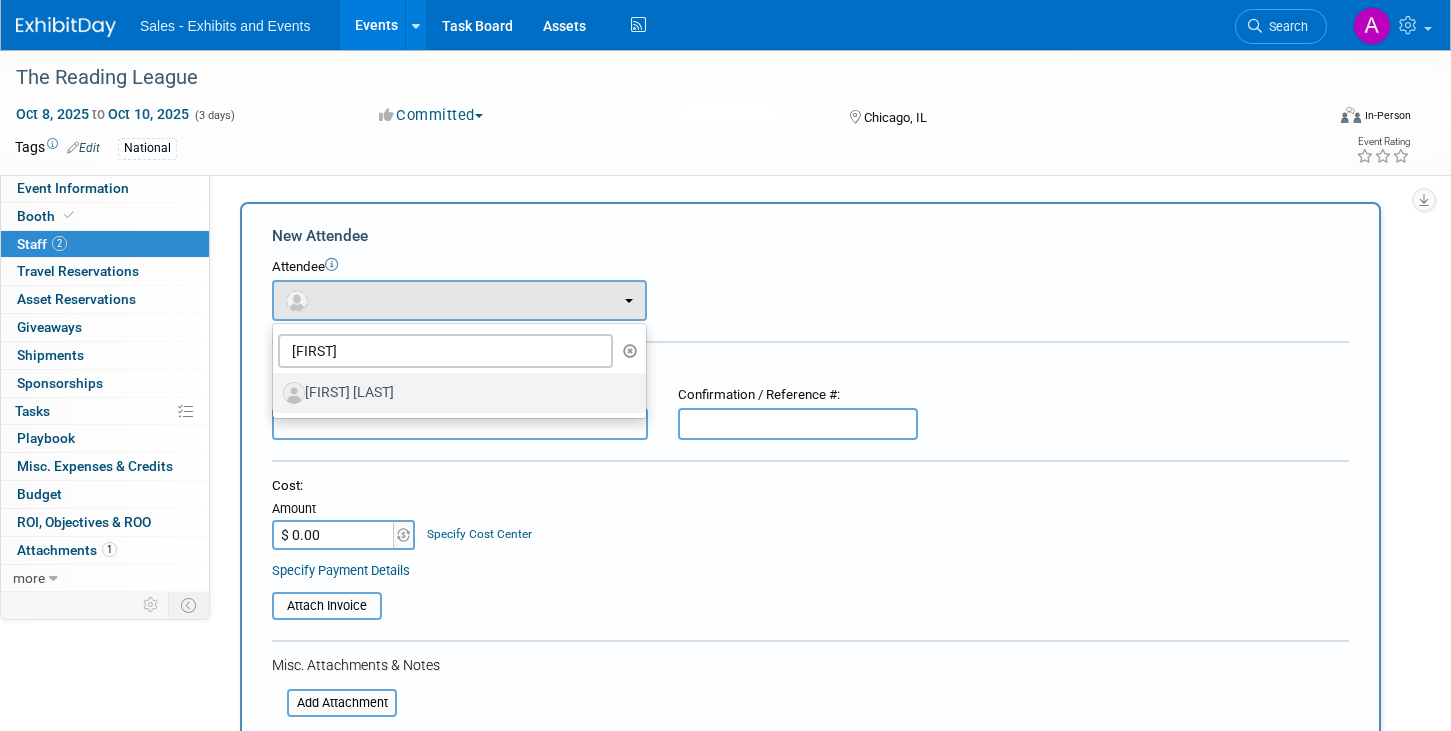 click on "[FIRST] [LAST]" at bounding box center (454, 393) 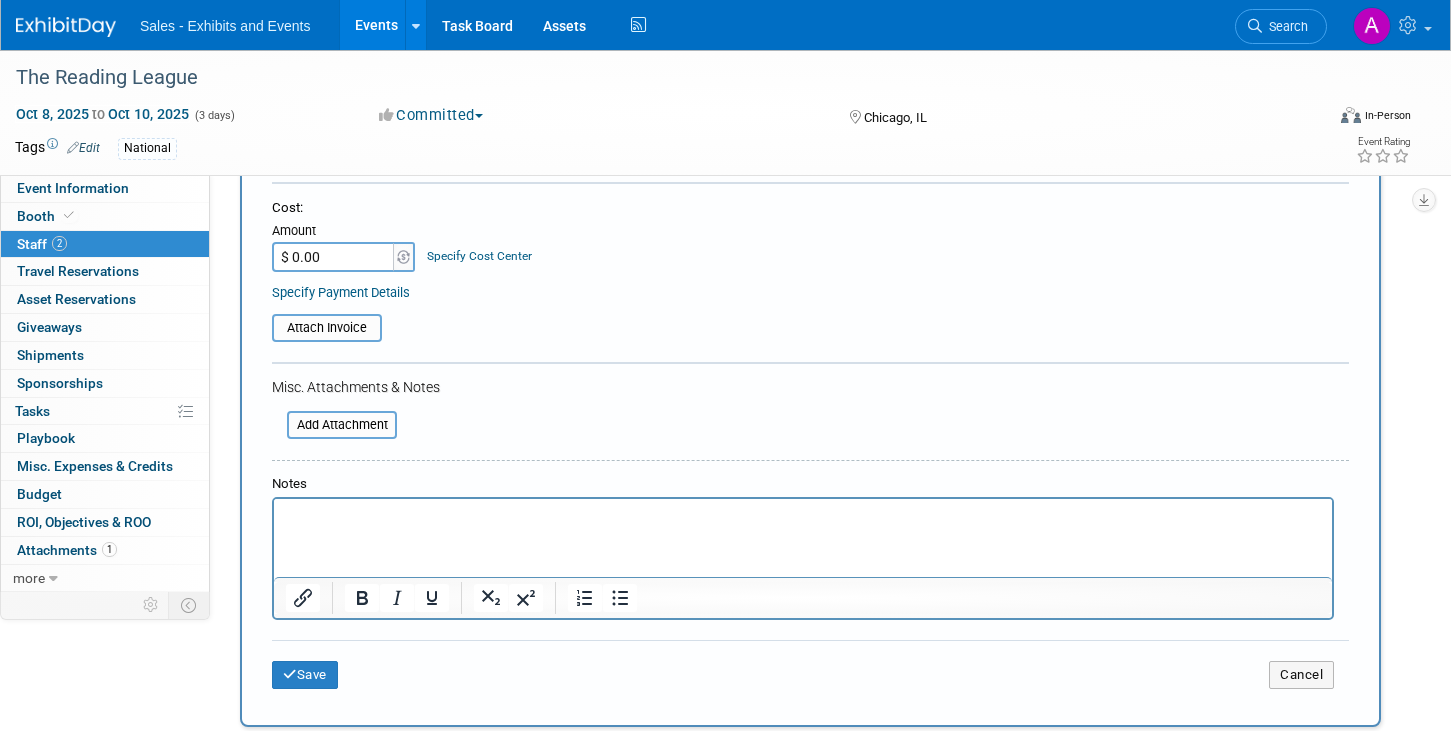 scroll, scrollTop: 364, scrollLeft: 0, axis: vertical 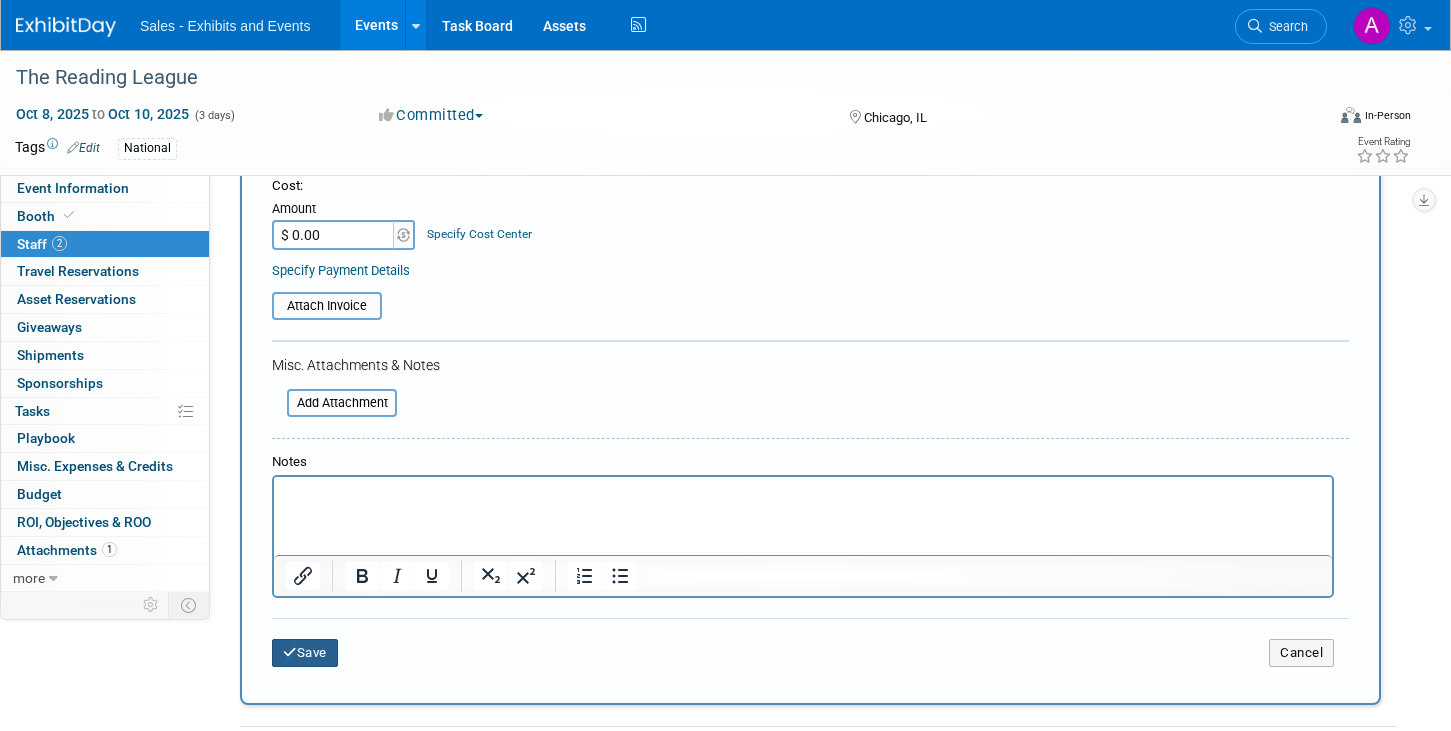 click on "Save" at bounding box center (305, 653) 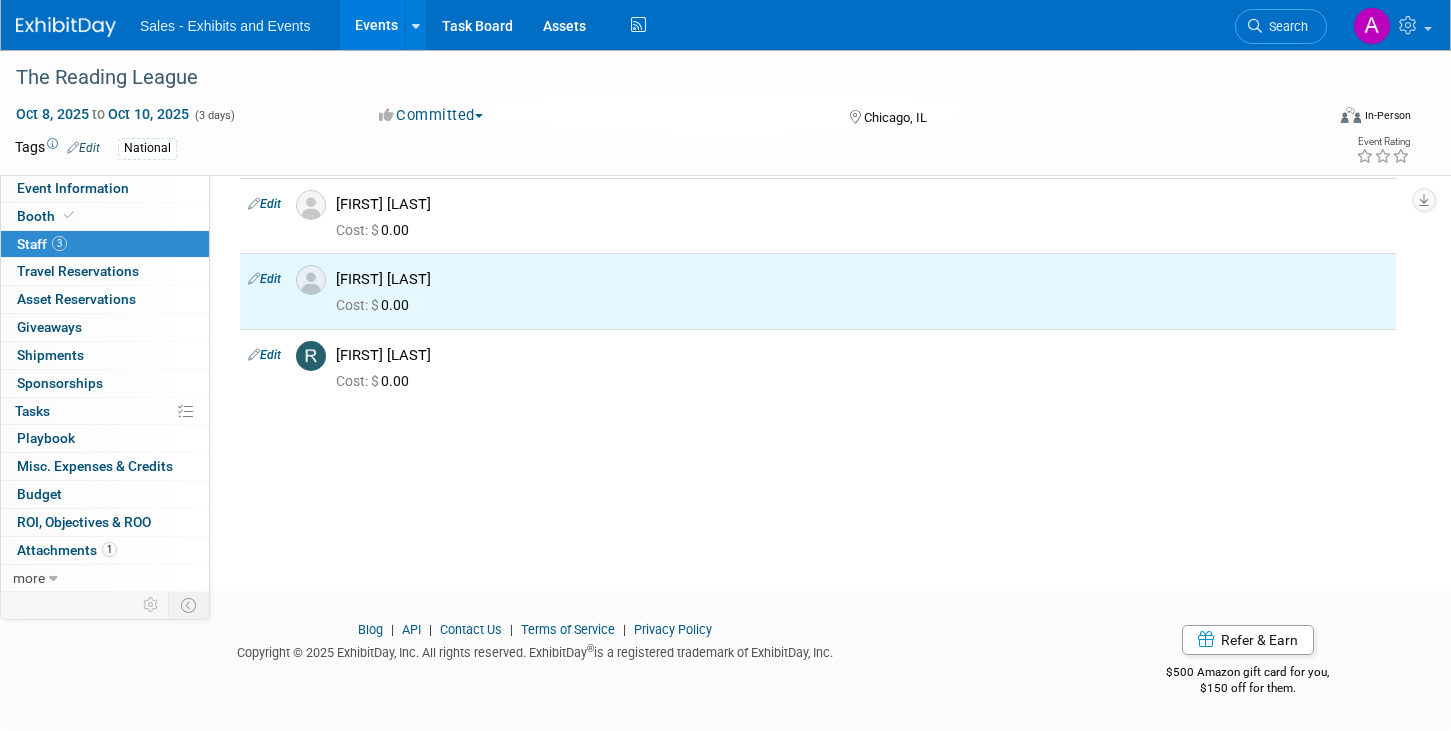 scroll, scrollTop: 0, scrollLeft: 0, axis: both 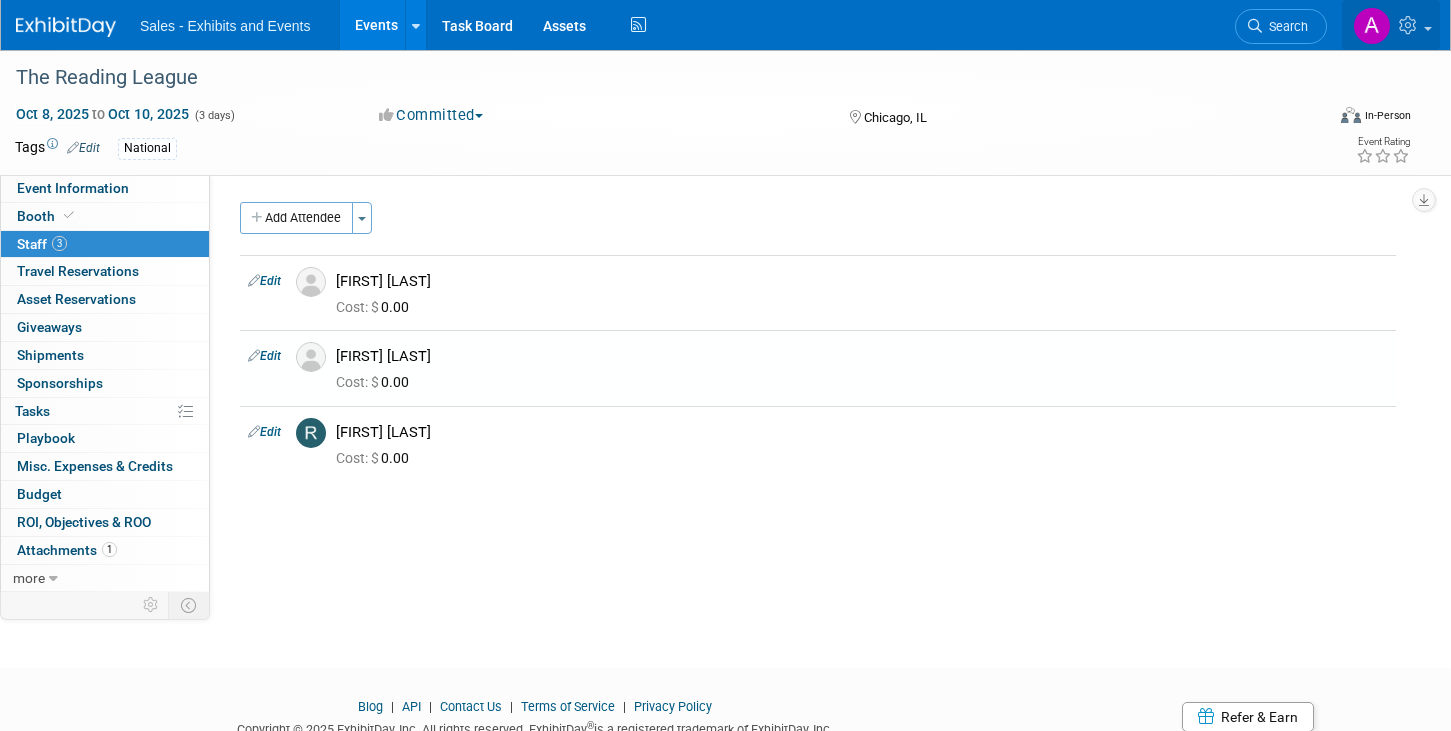 click at bounding box center (1410, 25) 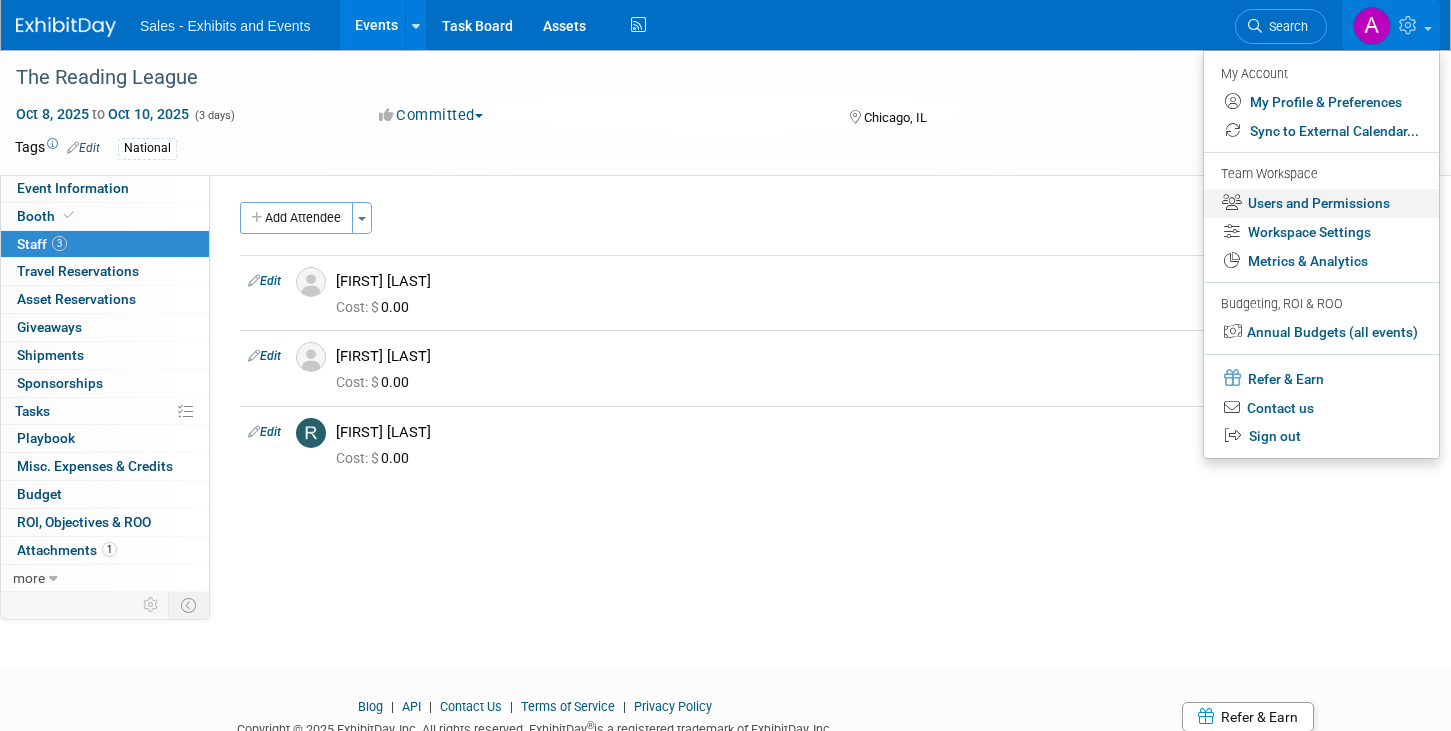 click on "Users and Permissions" at bounding box center (1321, 203) 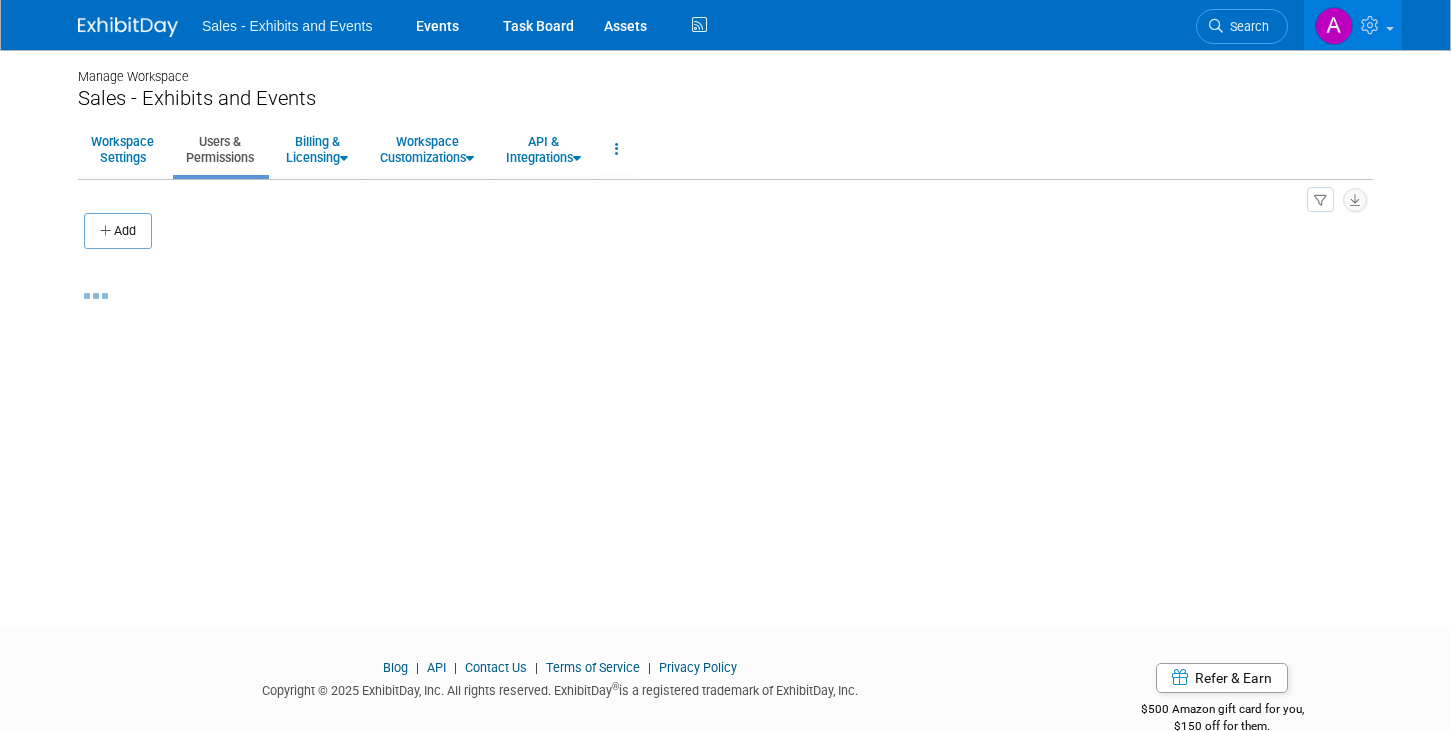 scroll, scrollTop: 0, scrollLeft: 0, axis: both 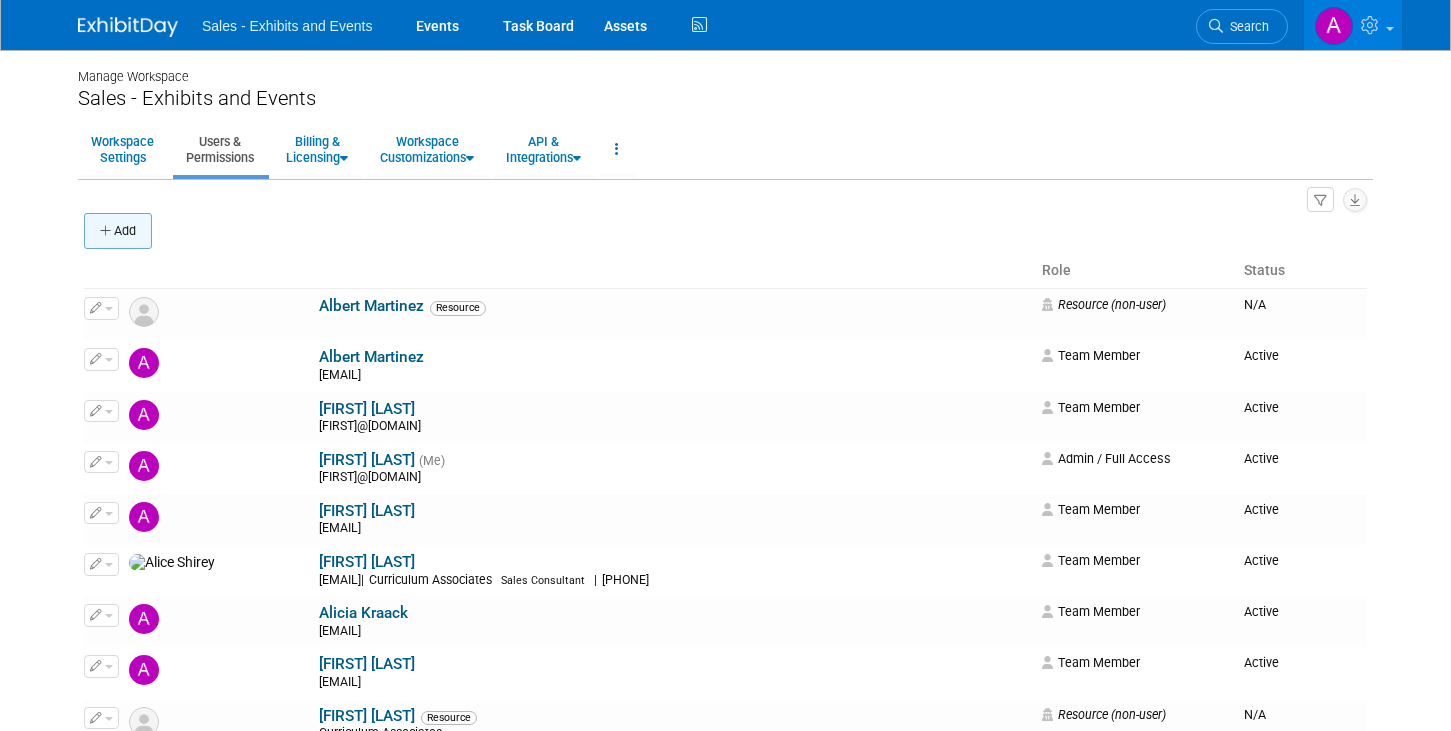 click on "Add" at bounding box center (118, 231) 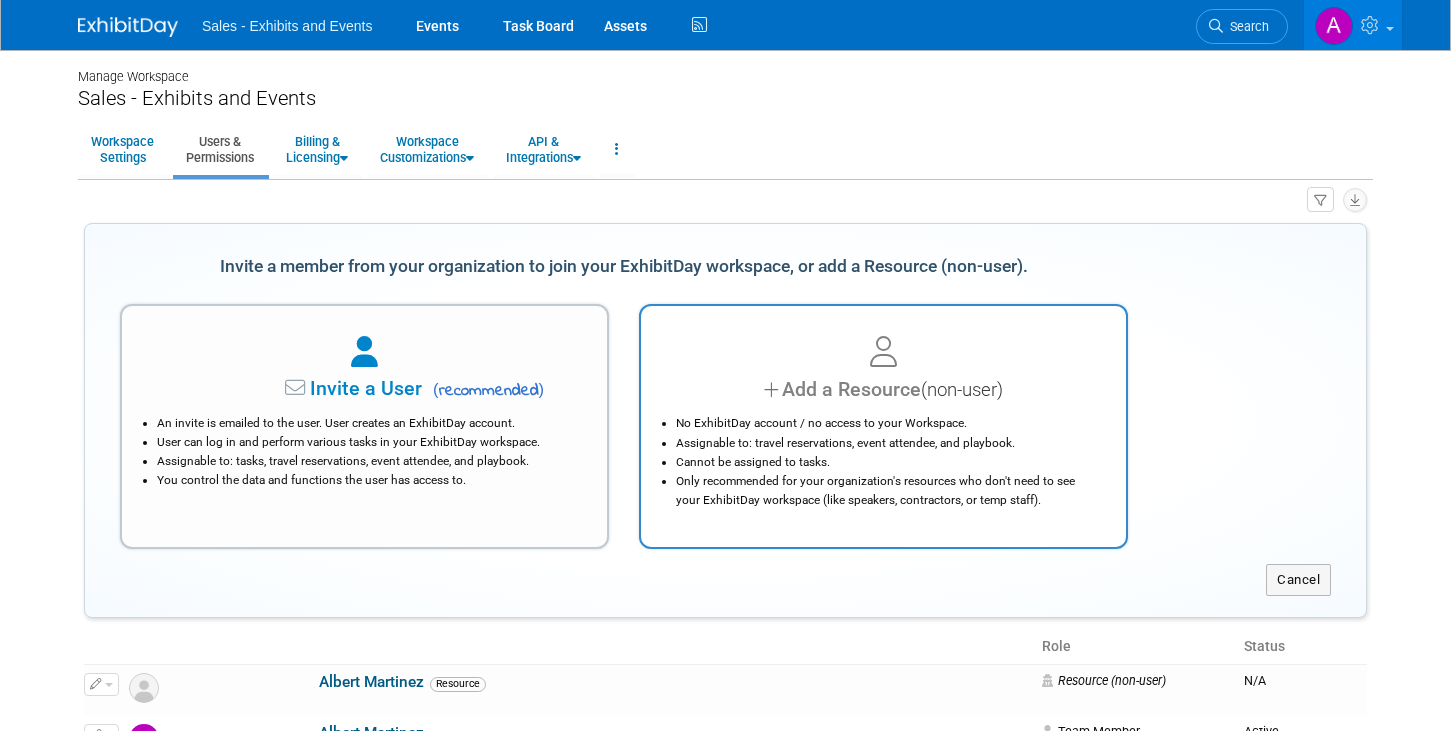 click on "No ExhibitDay account / no access to your Workspace.
Assignable to: travel reservations, event attendee, and playbook.
Cannot be assigned to tasks.
Only recommended for your organization's resources who don't need to see your ExhibitDay workspace (like speakers, contractors, or temp staff)." at bounding box center (883, 456) 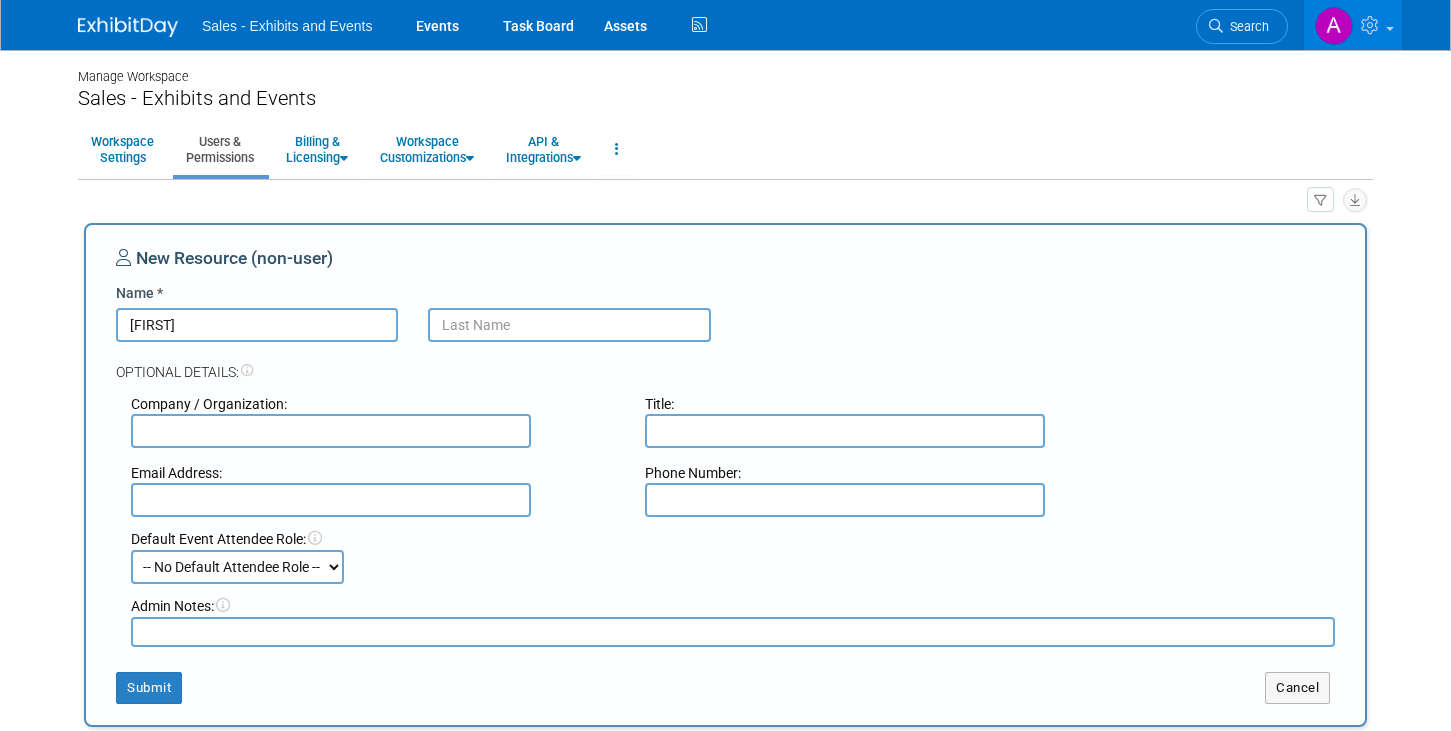 type on "John" 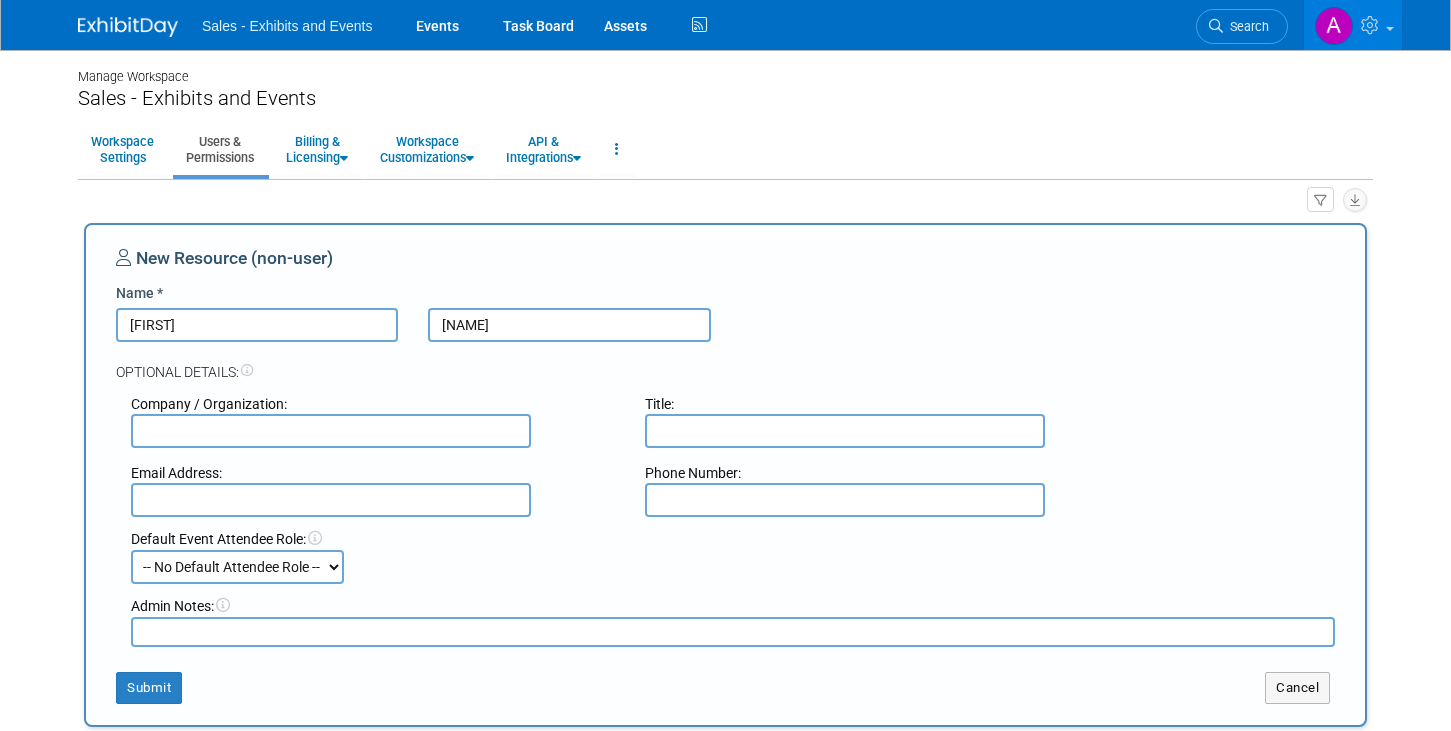type on "Ade" 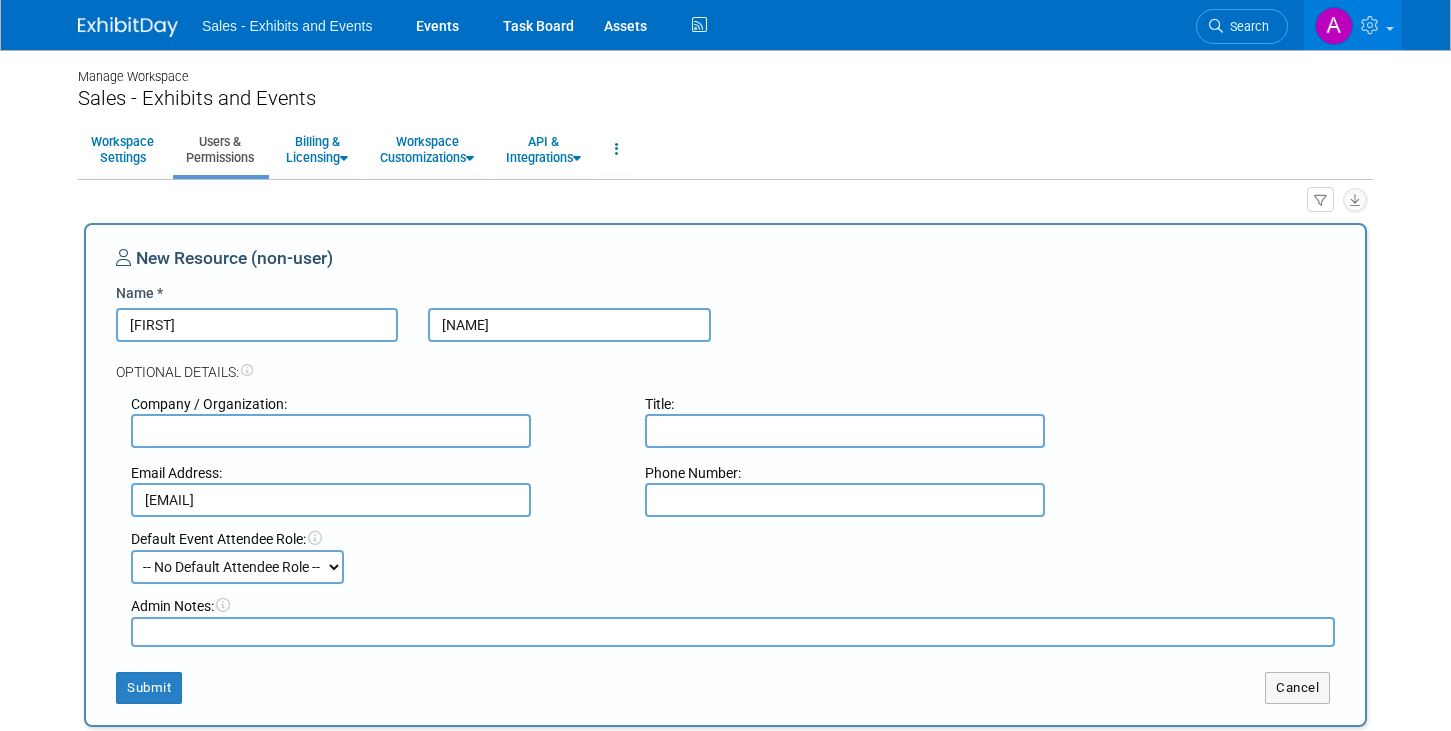 type on "jade@cainc.com" 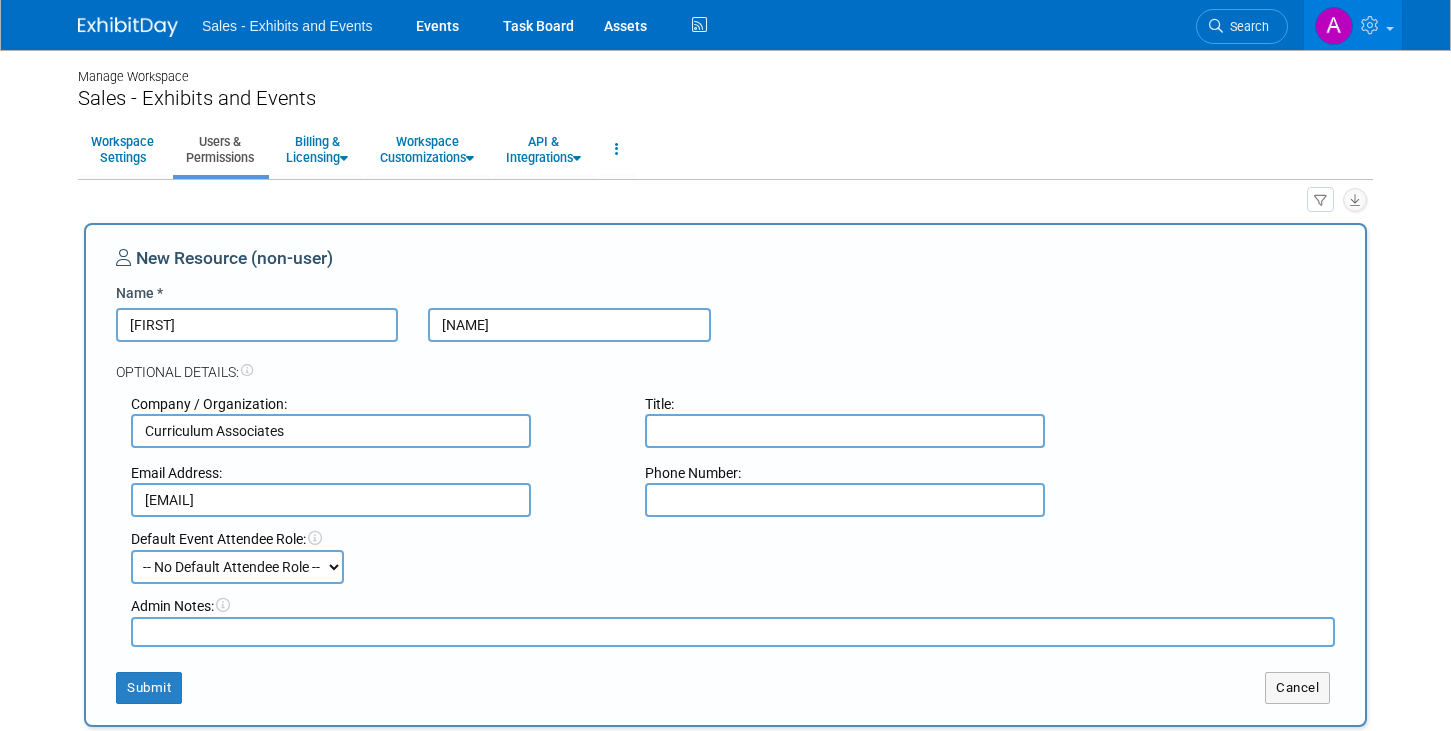 type on "Curriculum Associates" 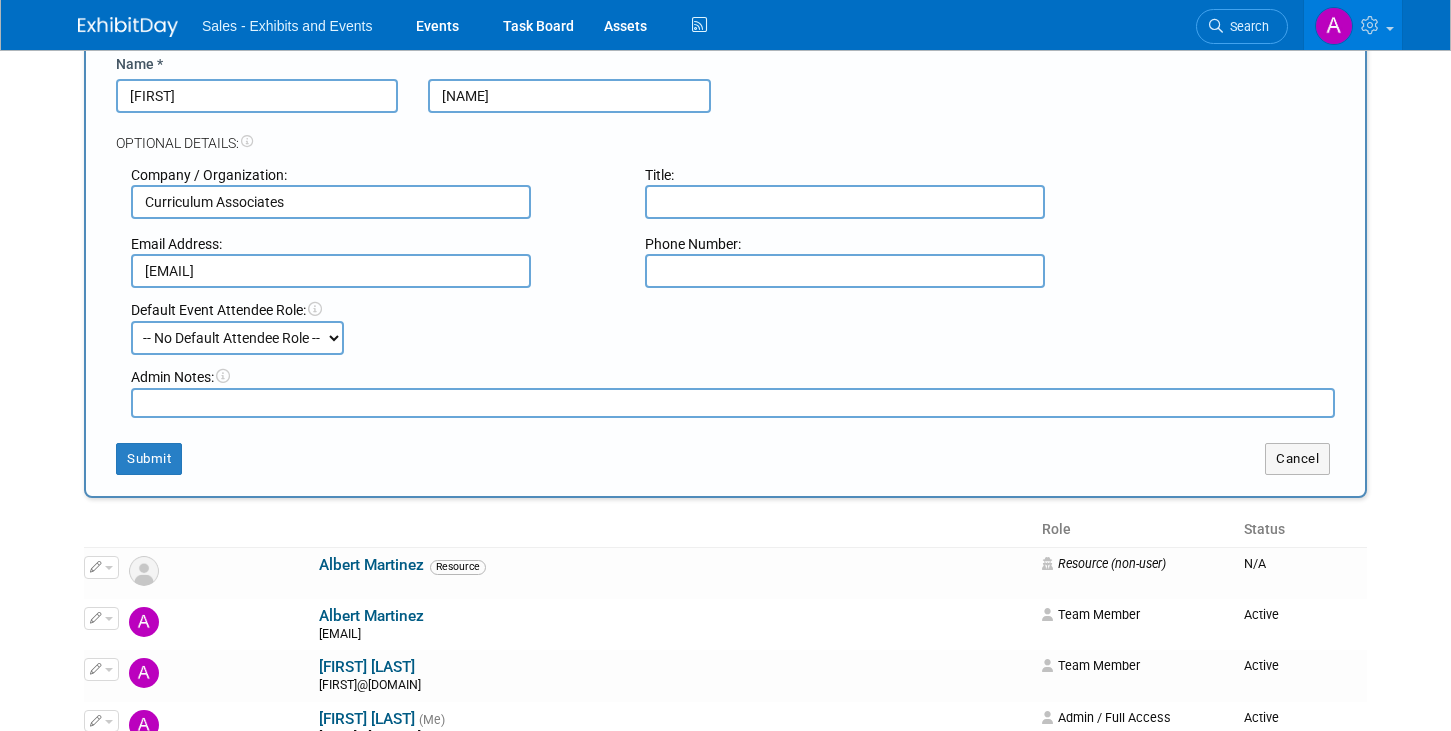 scroll, scrollTop: 235, scrollLeft: 0, axis: vertical 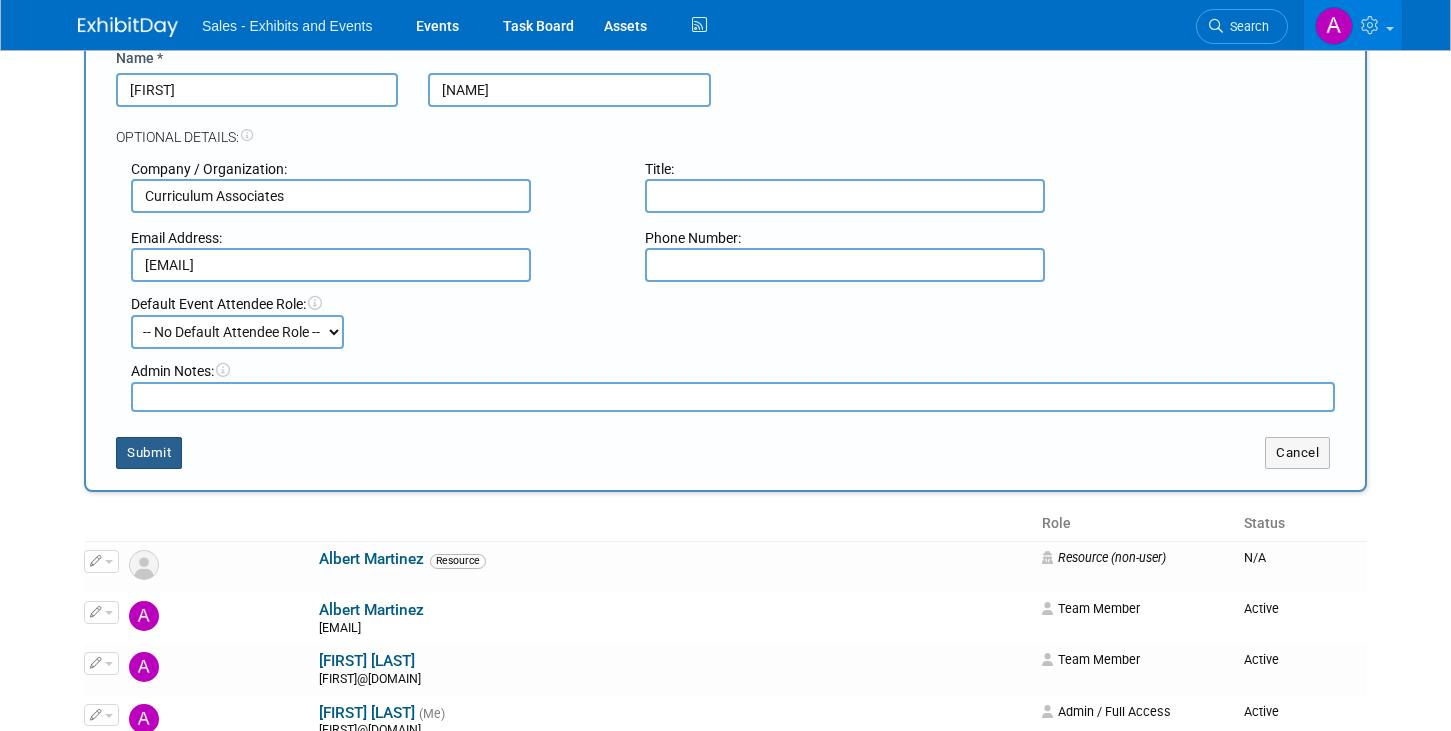 click on "Submit" at bounding box center [149, 453] 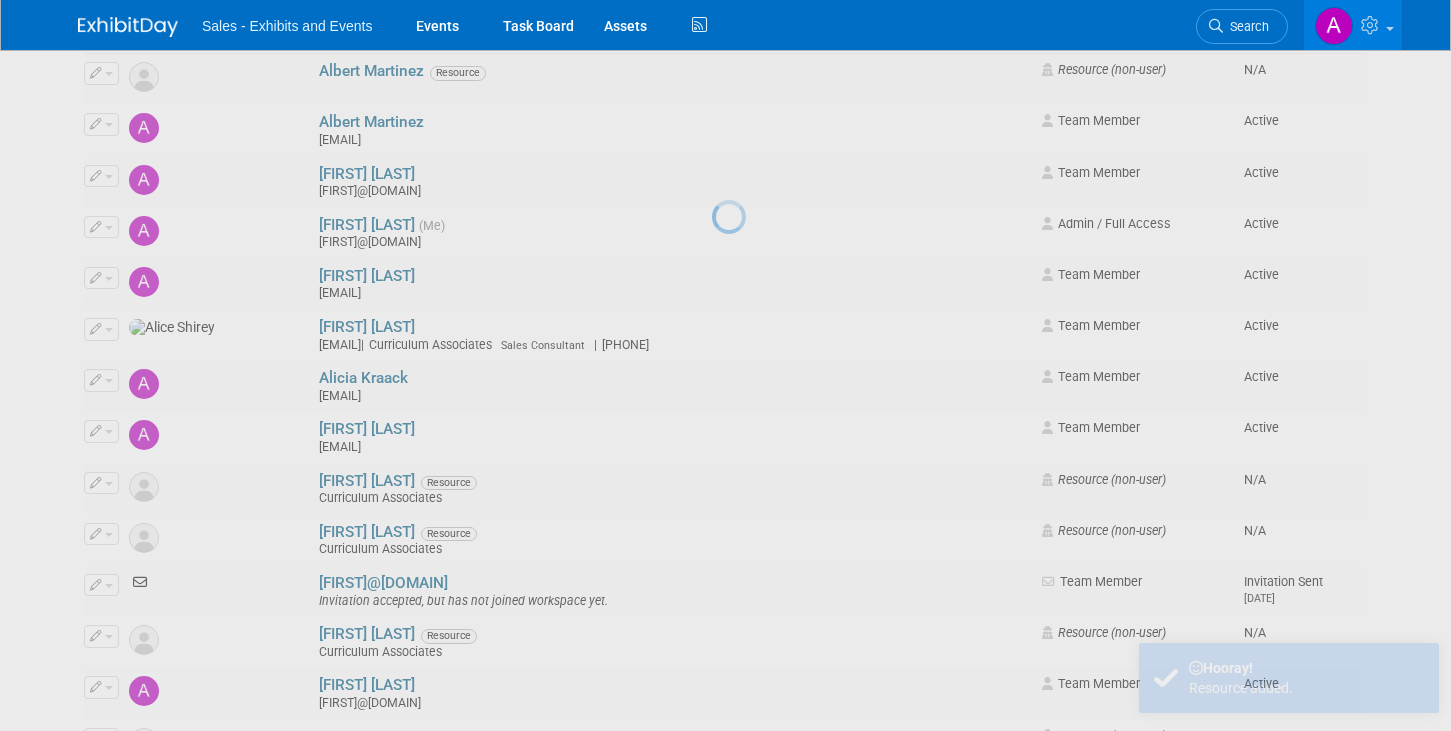 scroll, scrollTop: 0, scrollLeft: 0, axis: both 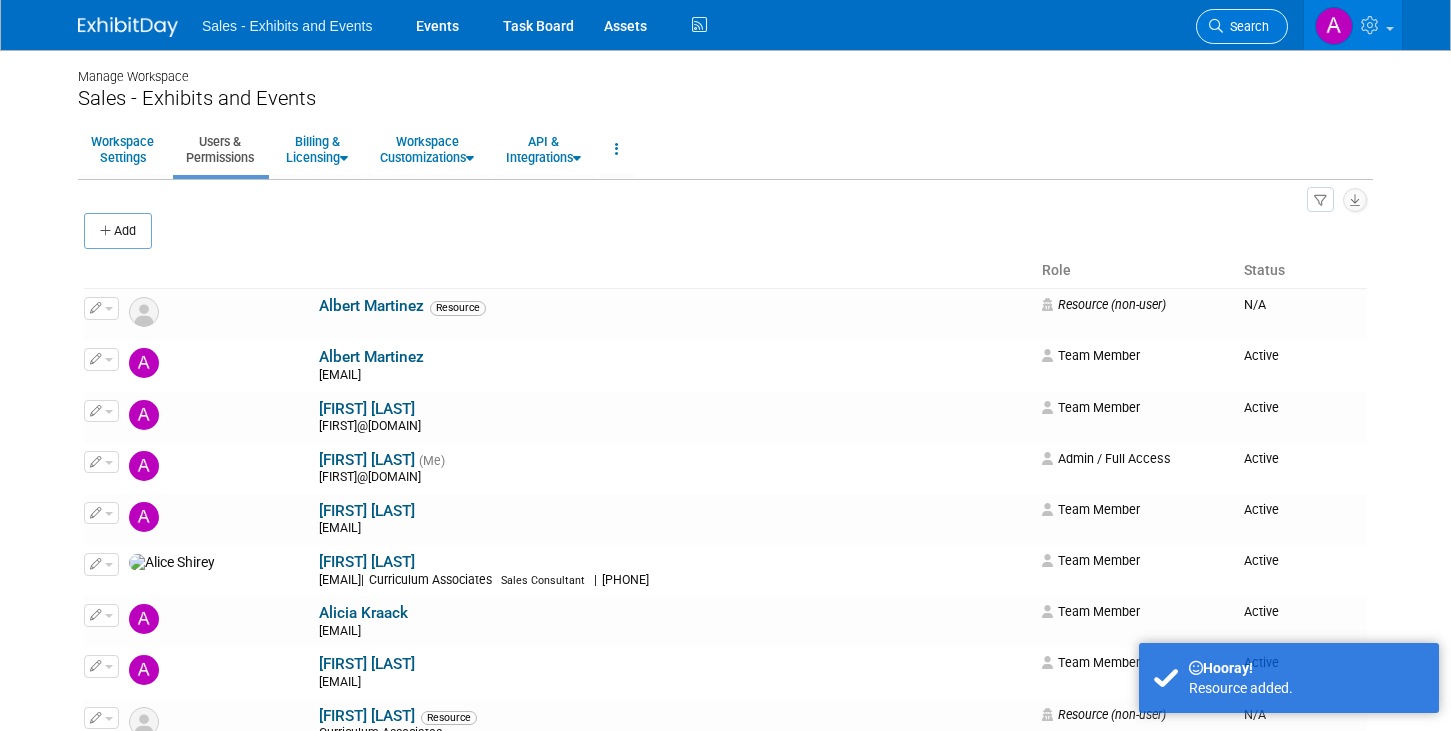 click on "Search" at bounding box center [1246, 26] 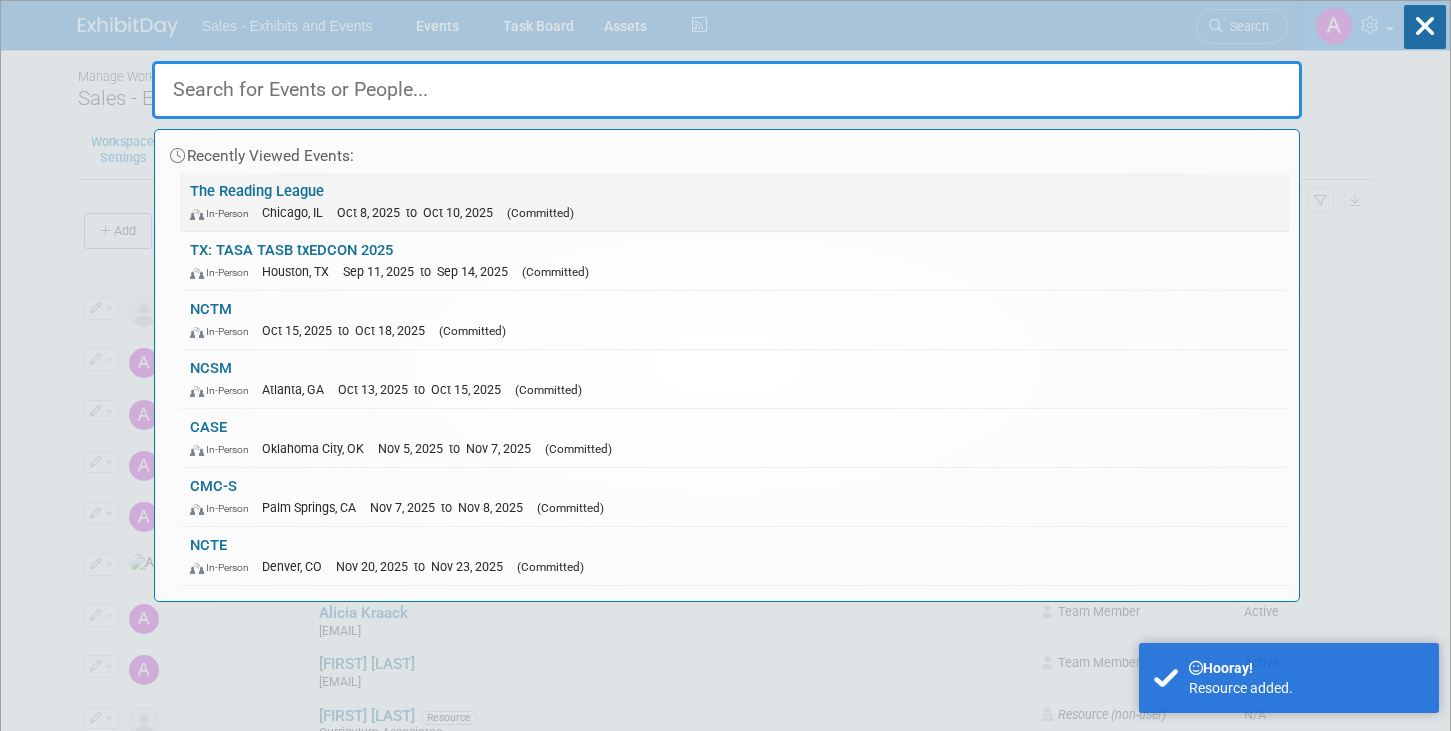 click on "The Reading League
In-Person
Chicago, IL
Oct 8, 2025  to  Oct 10, 2025
(Committed)" at bounding box center (734, 202) 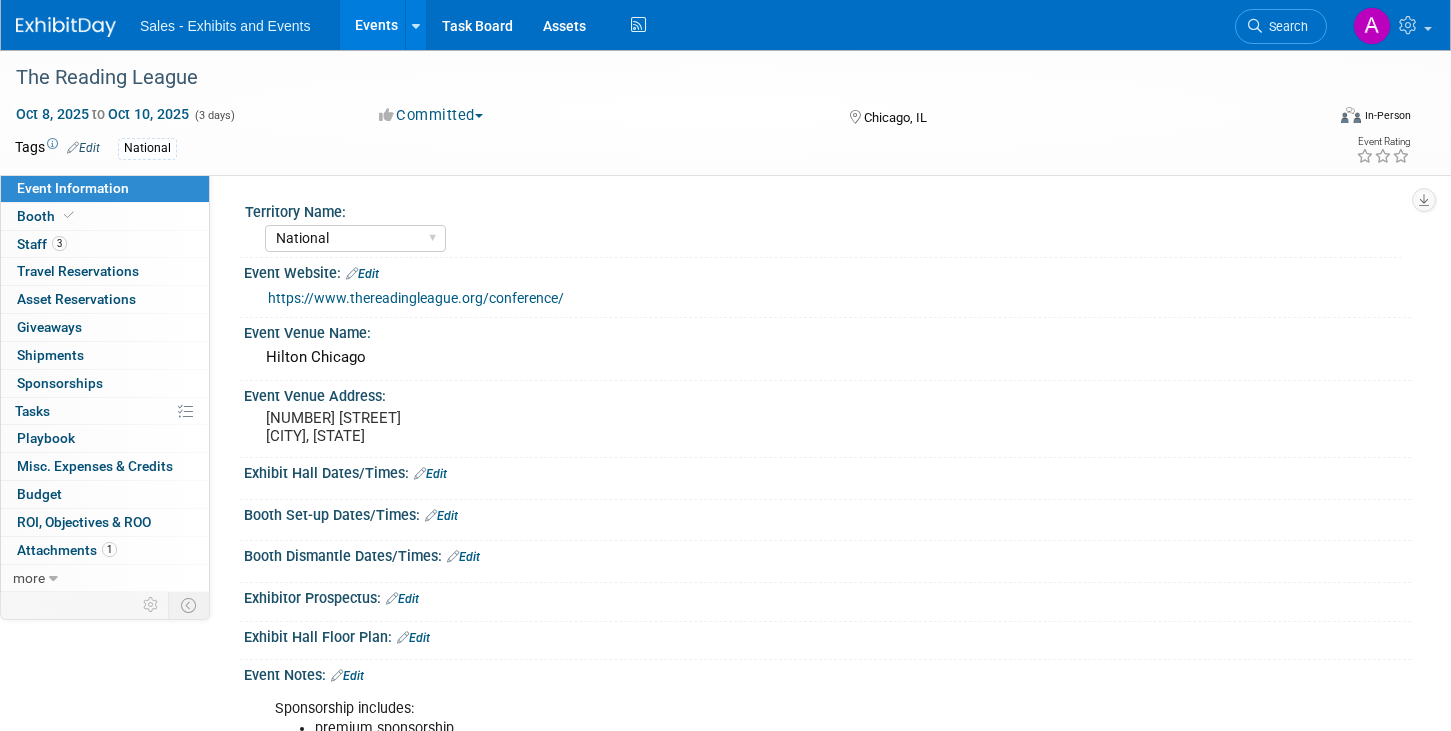select on "National" 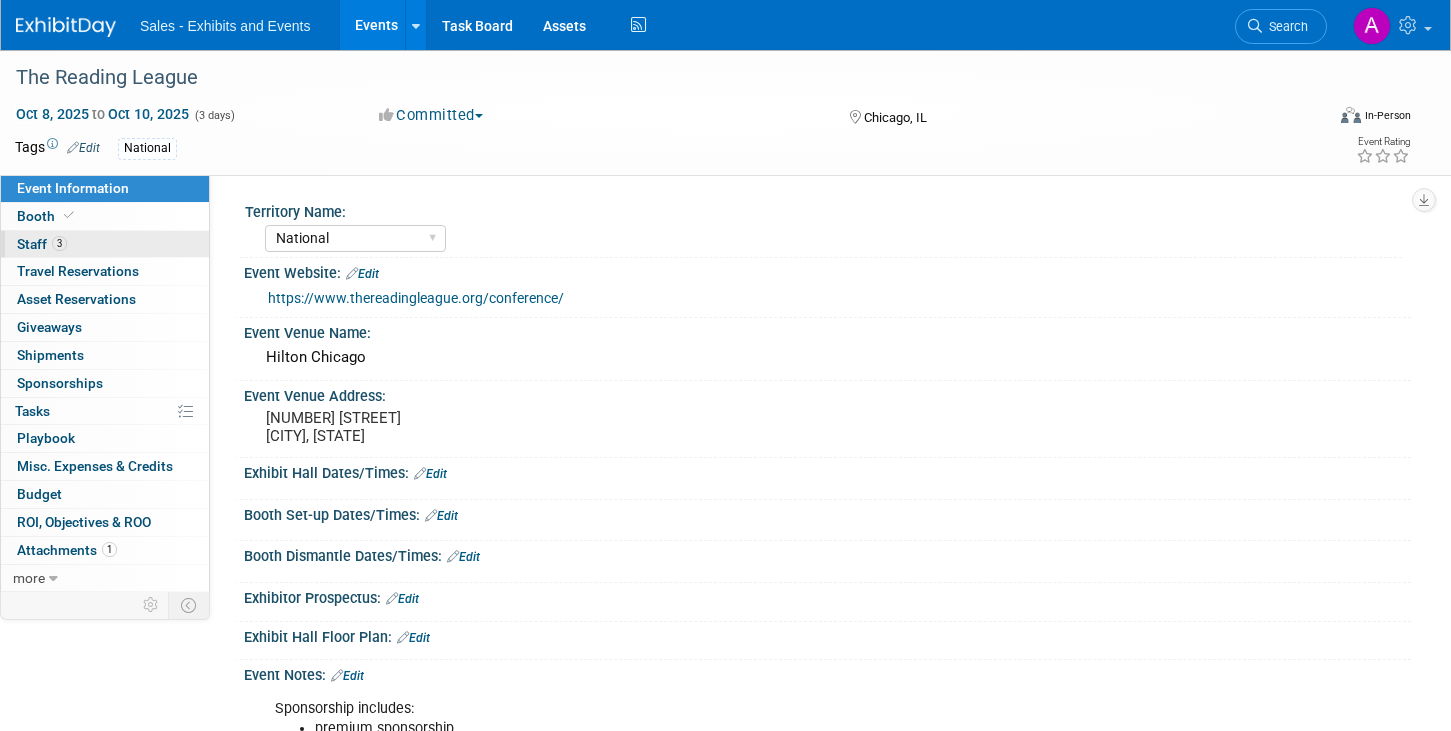 click on "3
Staff 3" at bounding box center [105, 244] 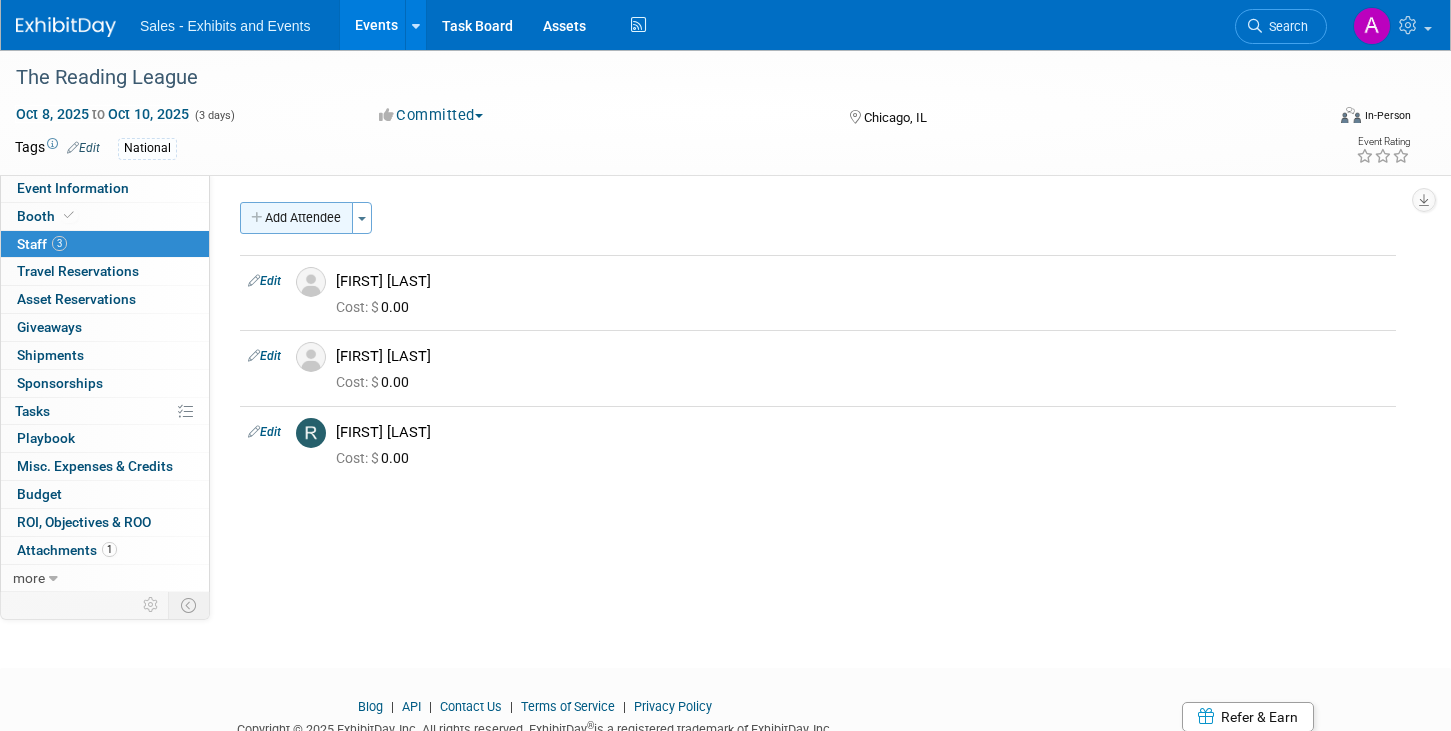 click on "Add Attendee" at bounding box center (296, 218) 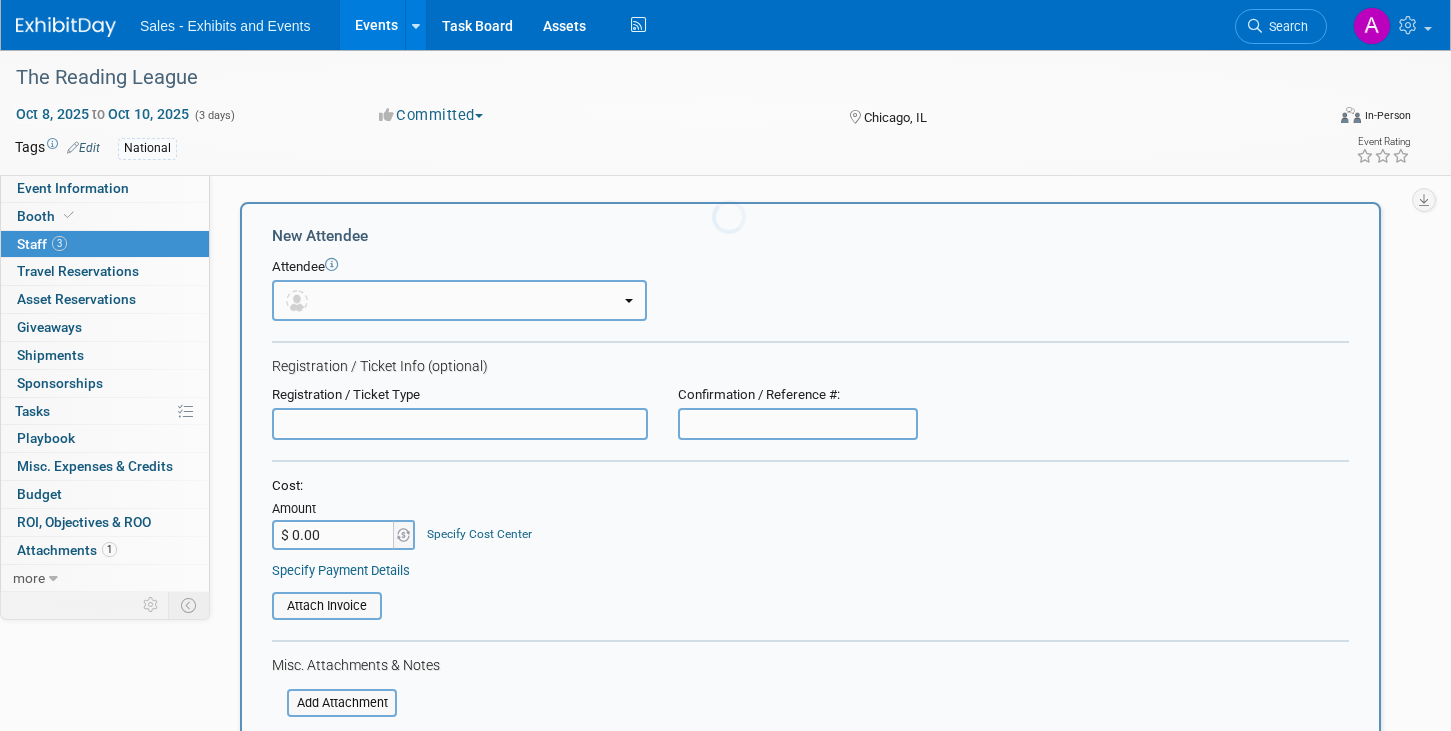 scroll, scrollTop: 0, scrollLeft: 0, axis: both 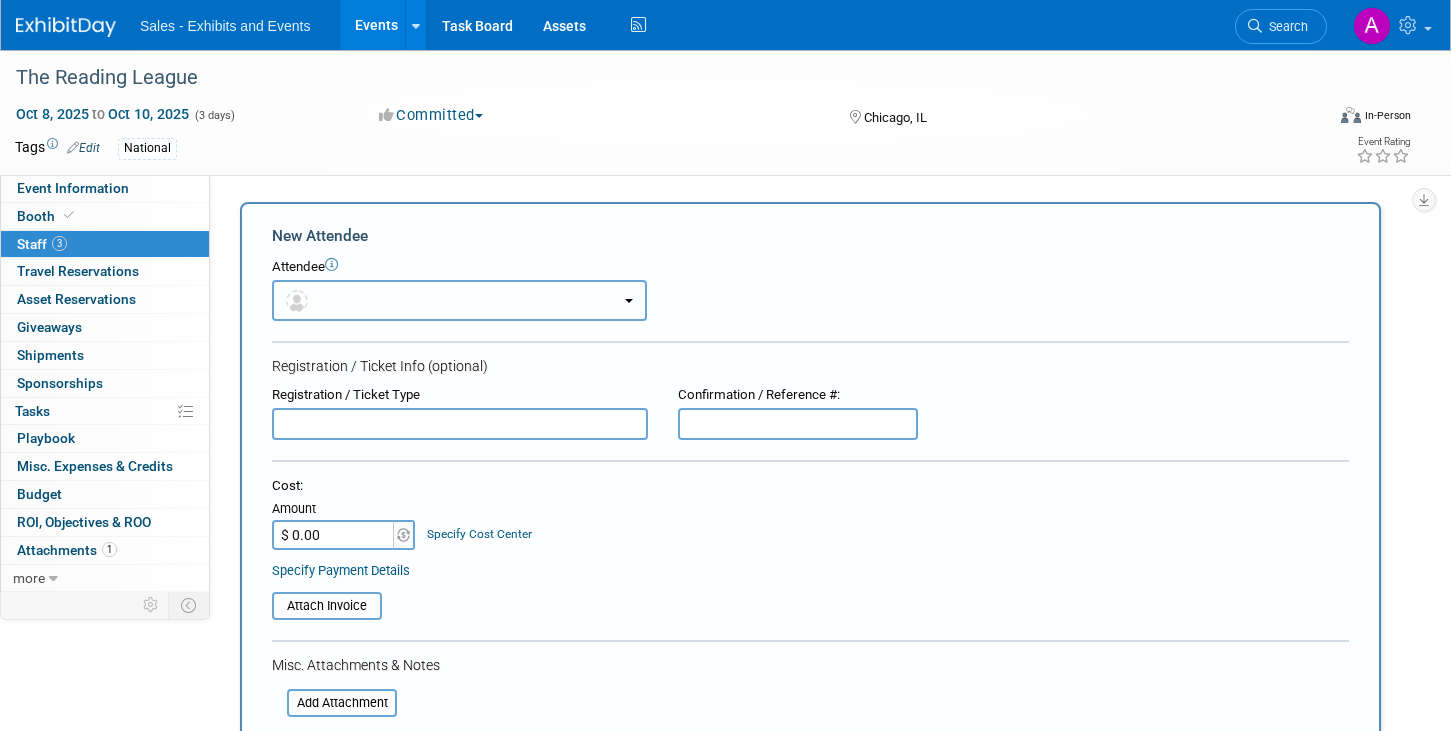 click at bounding box center [459, 300] 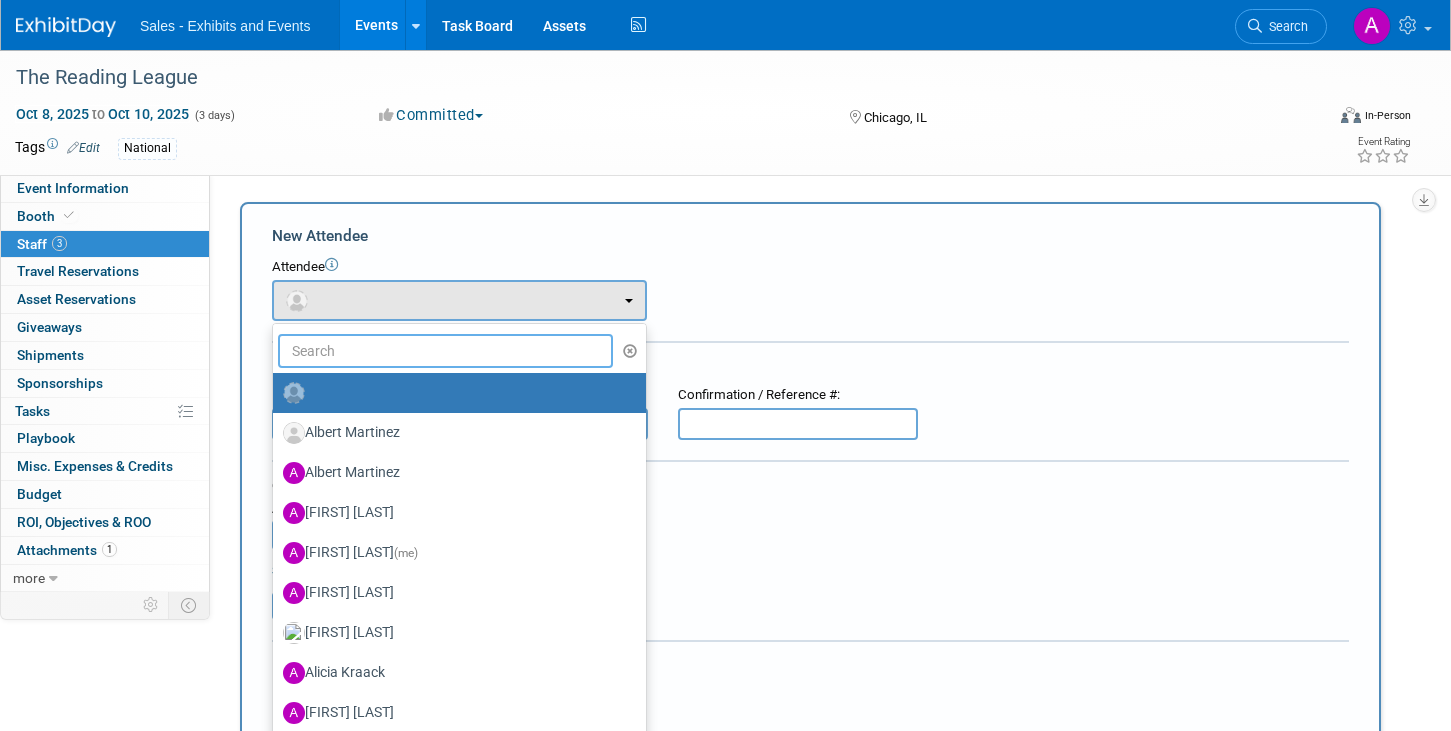 click at bounding box center [445, 351] 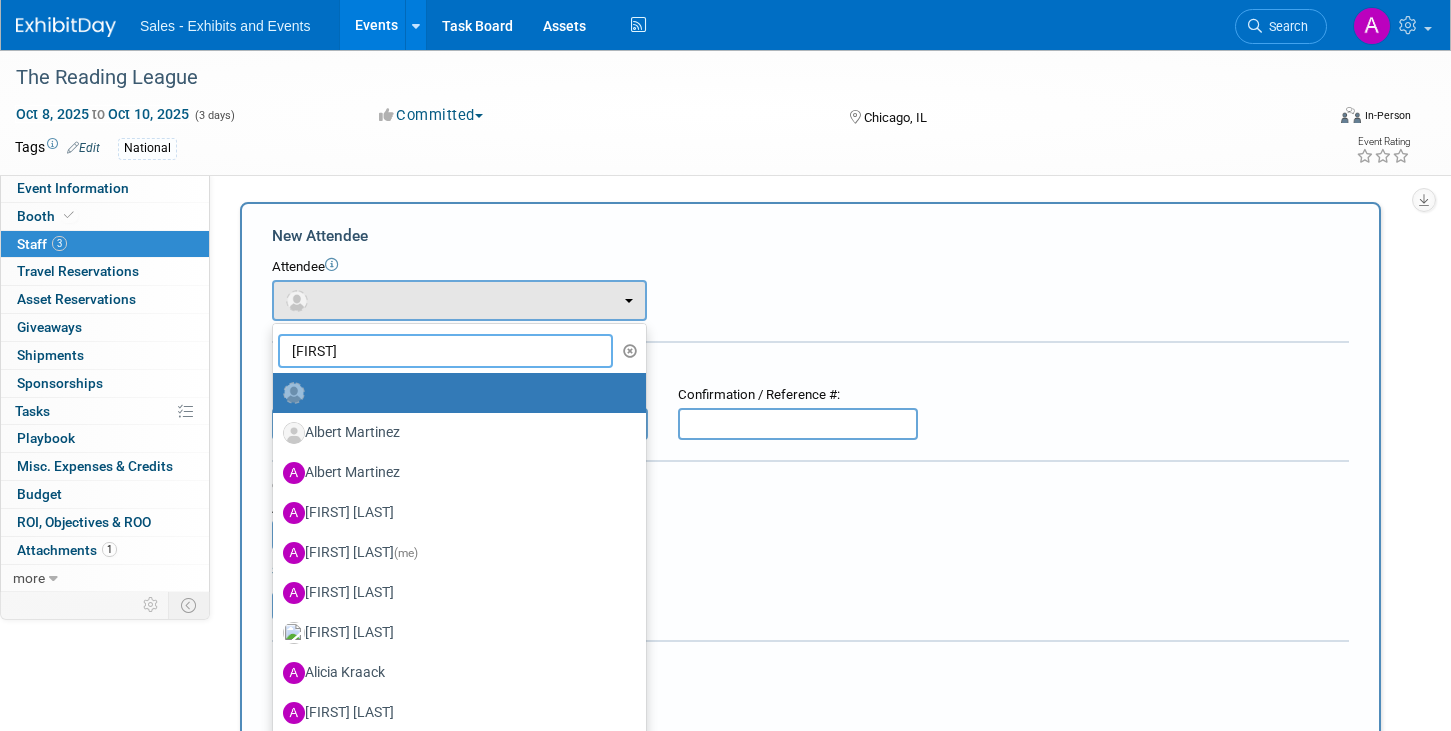 type on "[FIRST]" 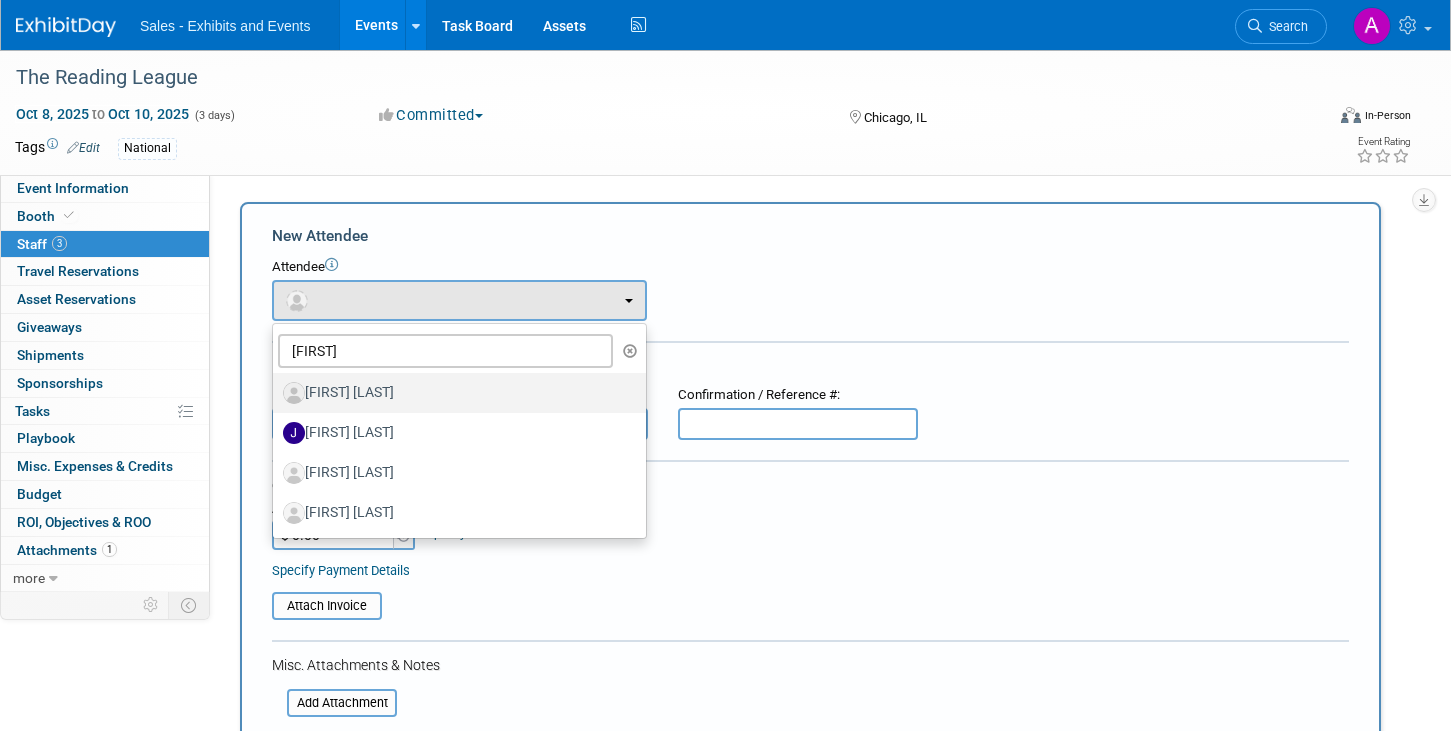click on "John Ade" at bounding box center (454, 393) 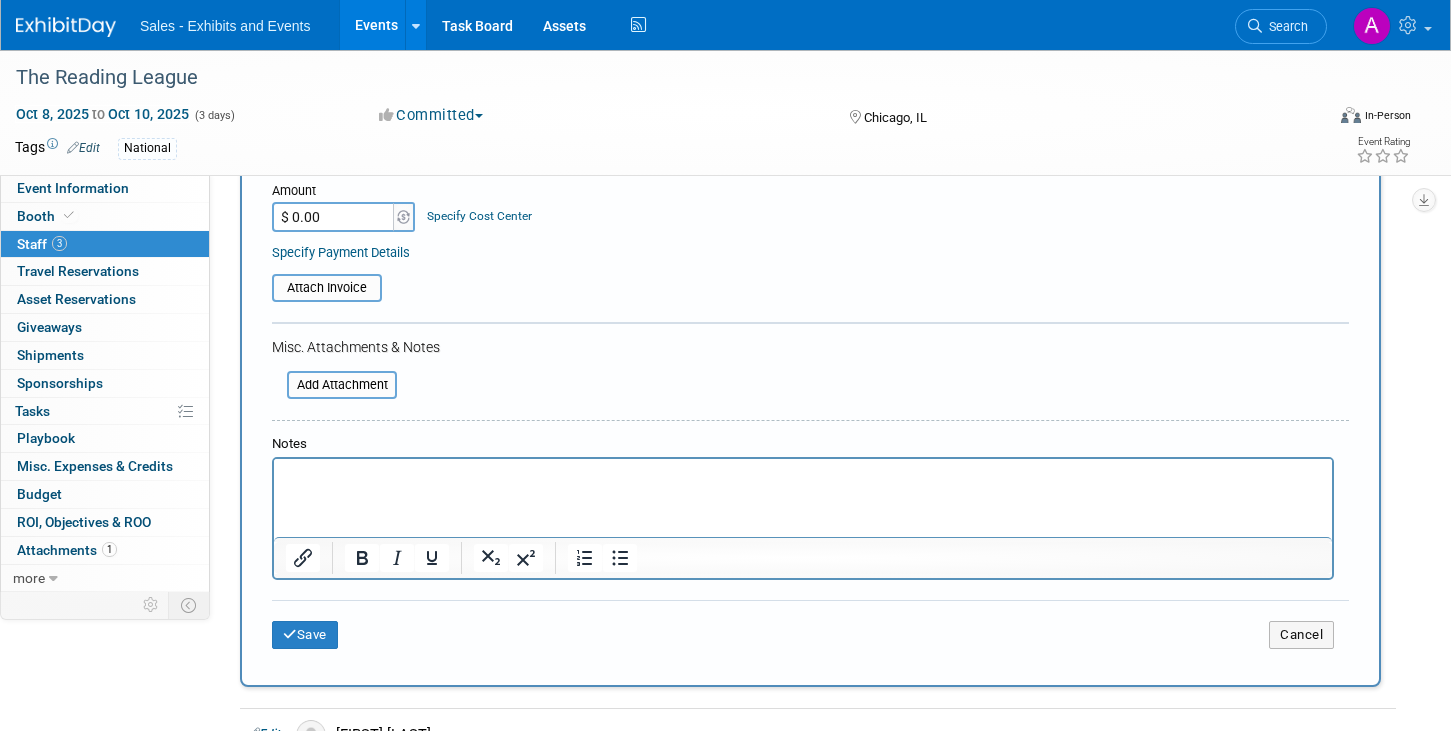 scroll, scrollTop: 417, scrollLeft: 0, axis: vertical 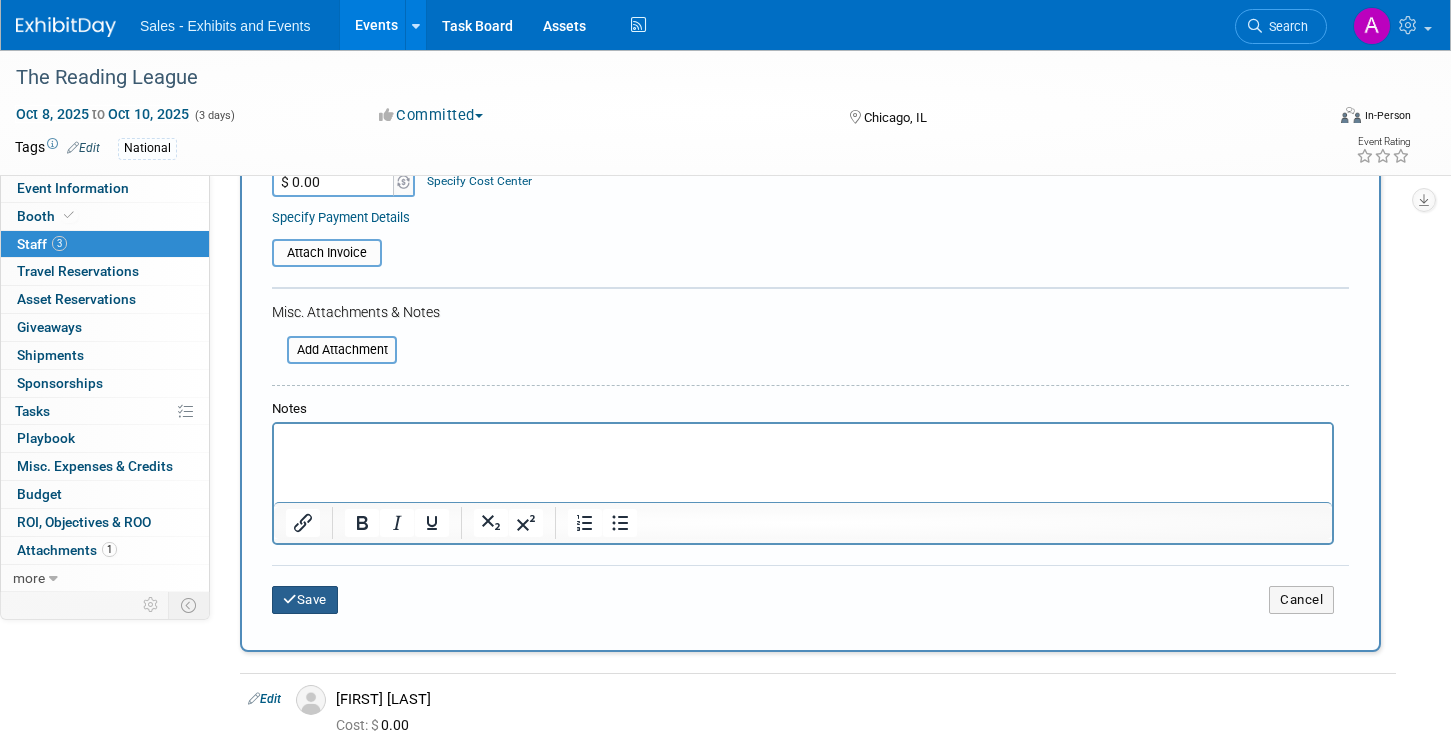 click on "Save" at bounding box center (305, 600) 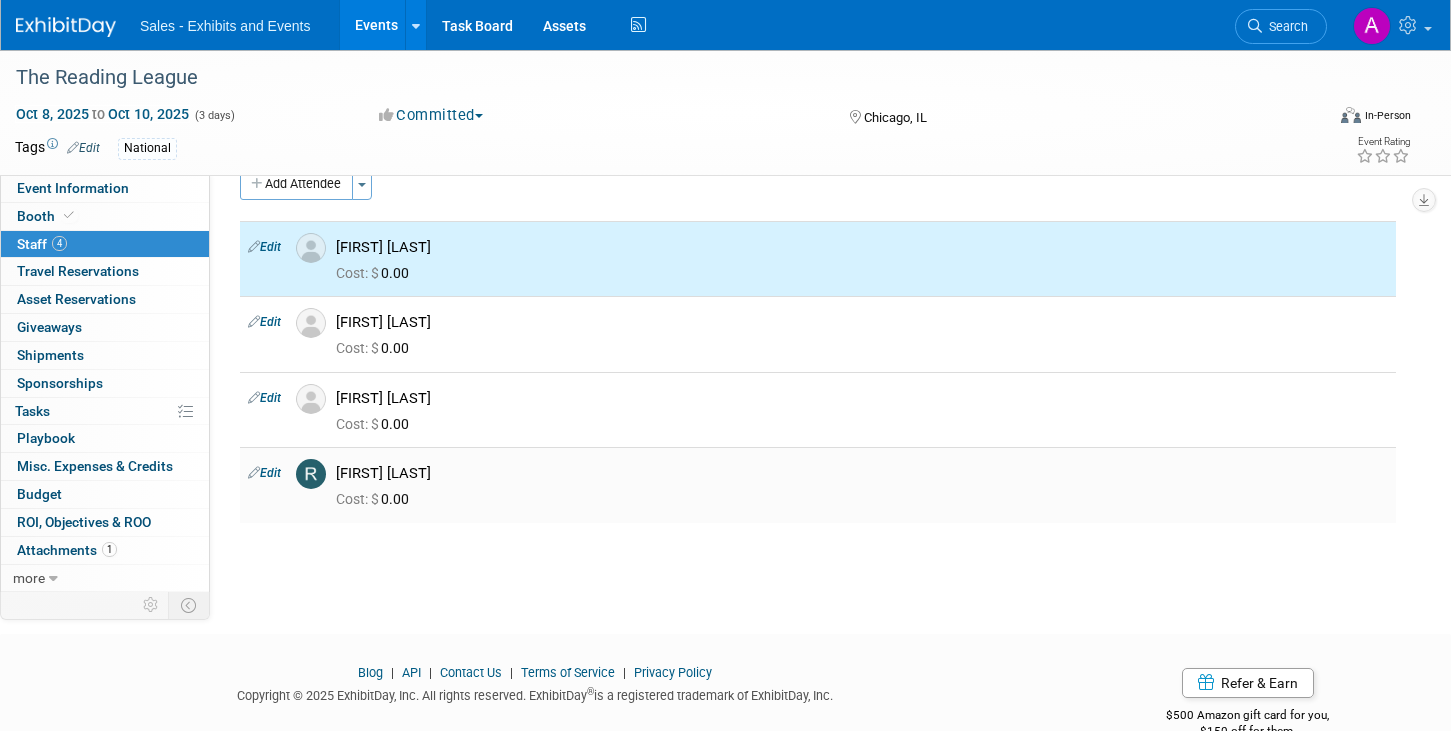 scroll, scrollTop: 0, scrollLeft: 0, axis: both 